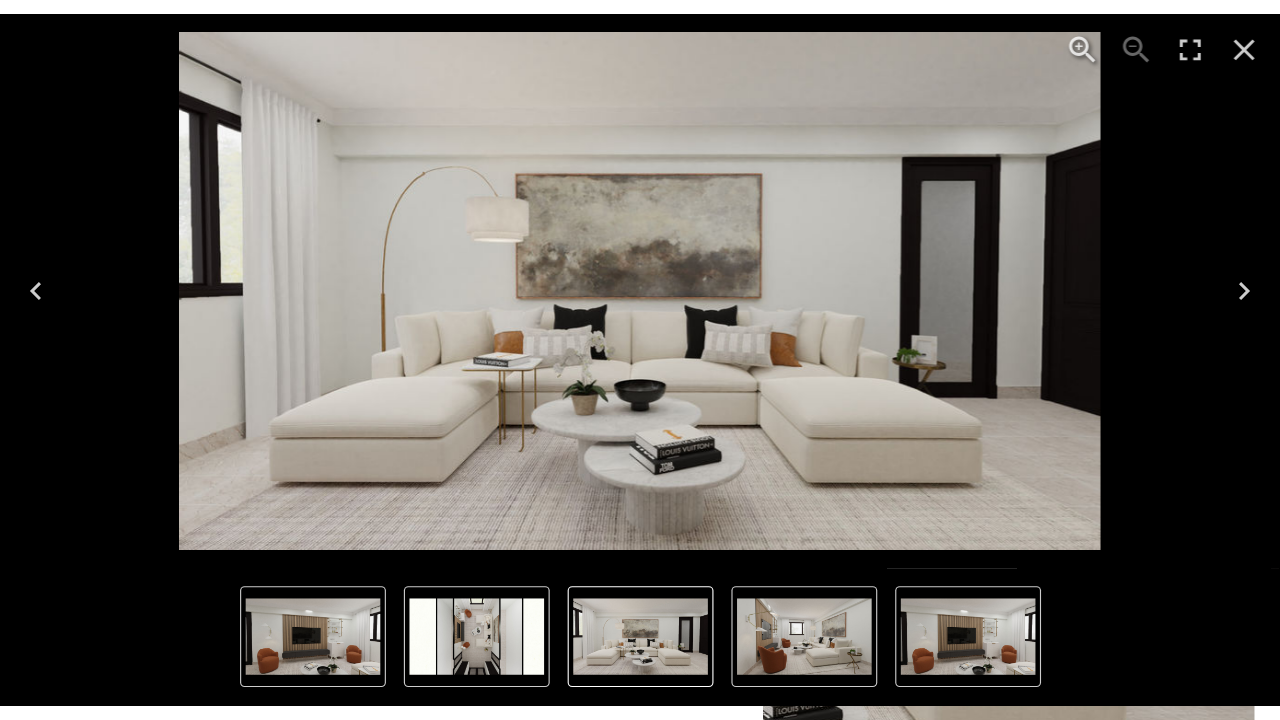 scroll, scrollTop: 0, scrollLeft: 0, axis: both 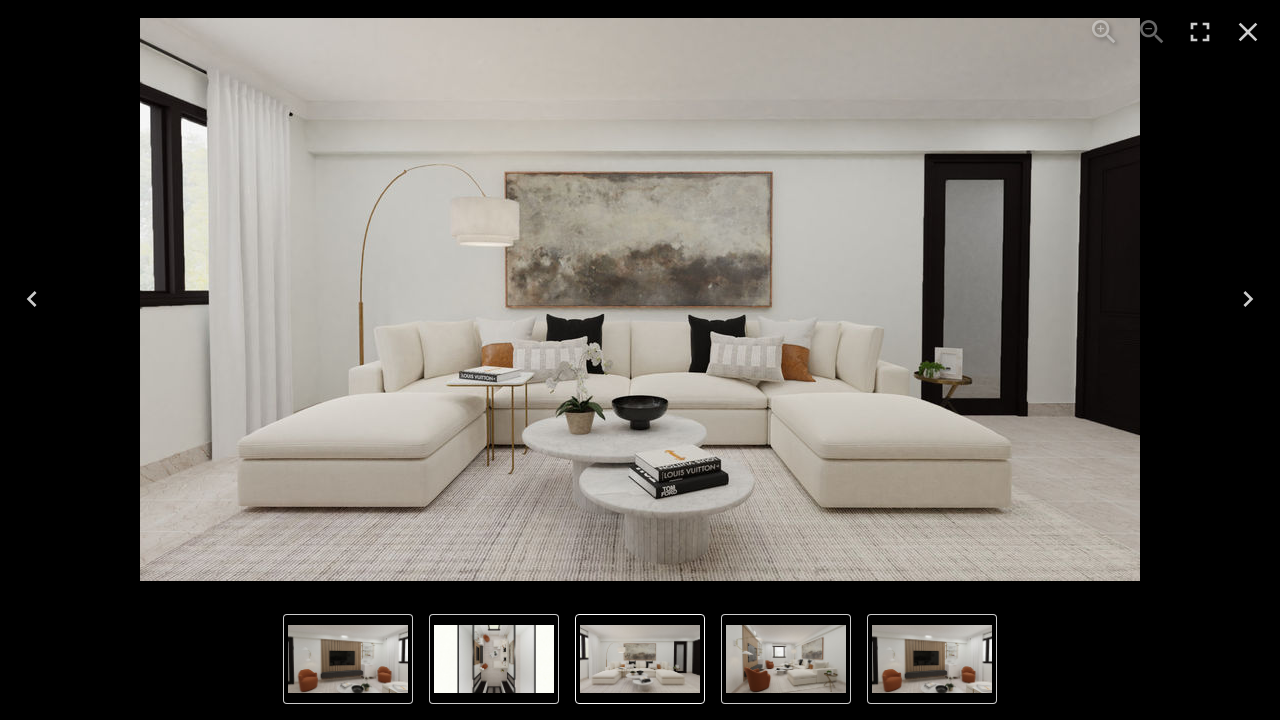 click 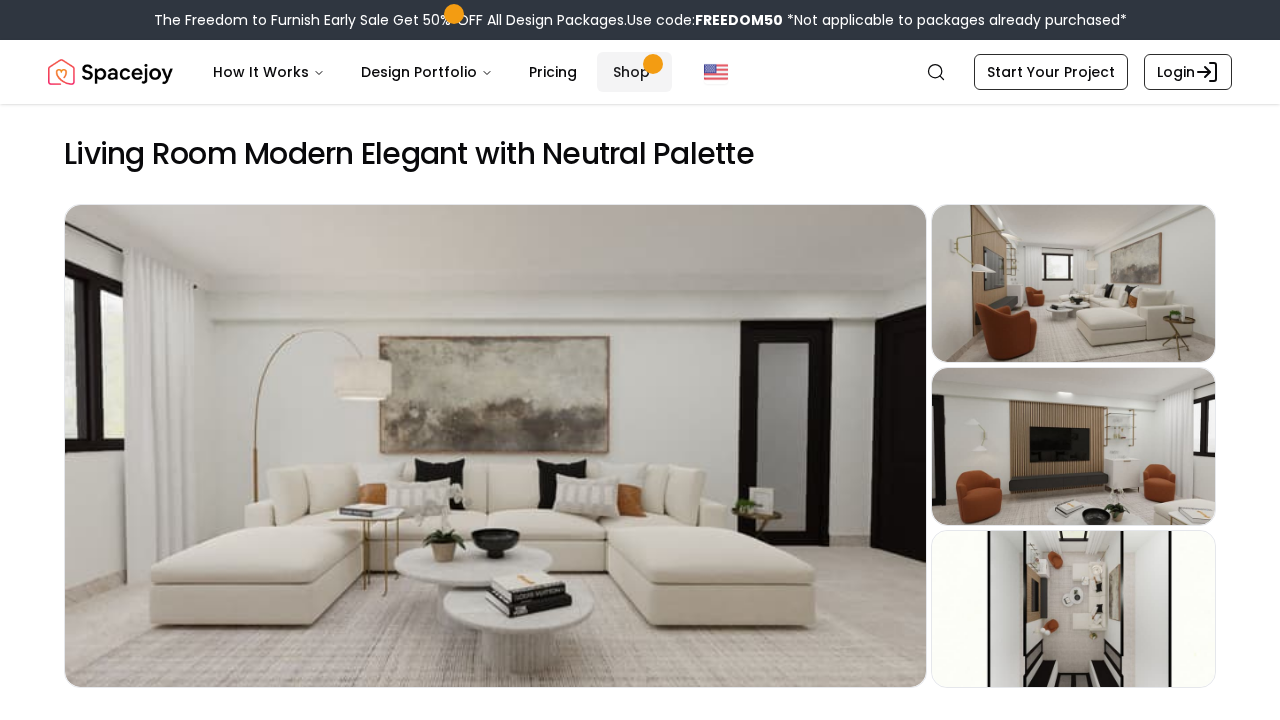click on "Shop" at bounding box center [634, 72] 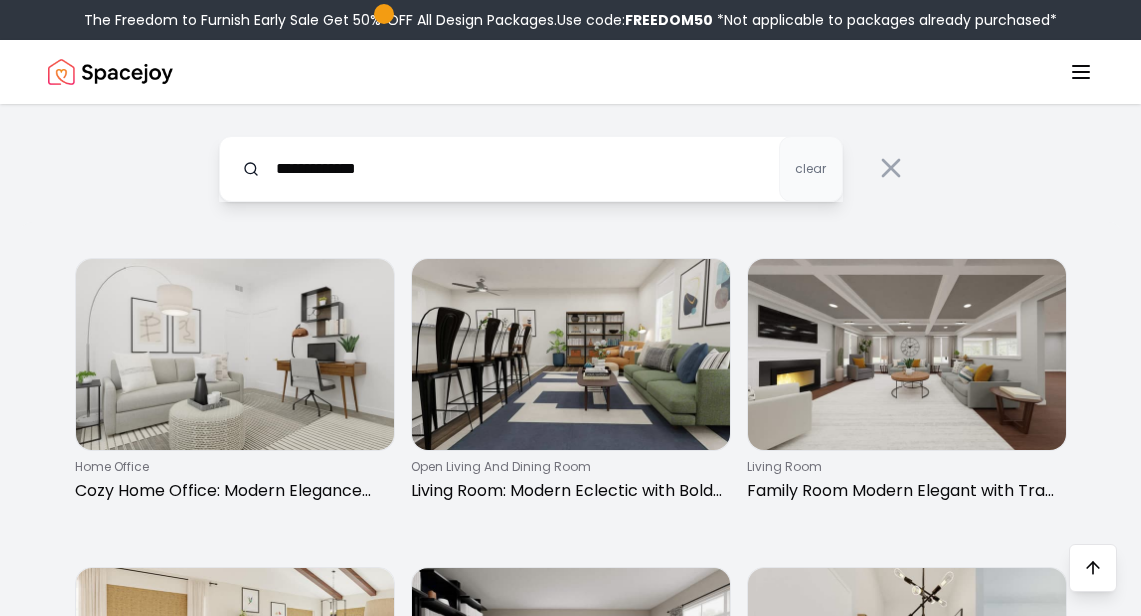 scroll, scrollTop: 2757, scrollLeft: 0, axis: vertical 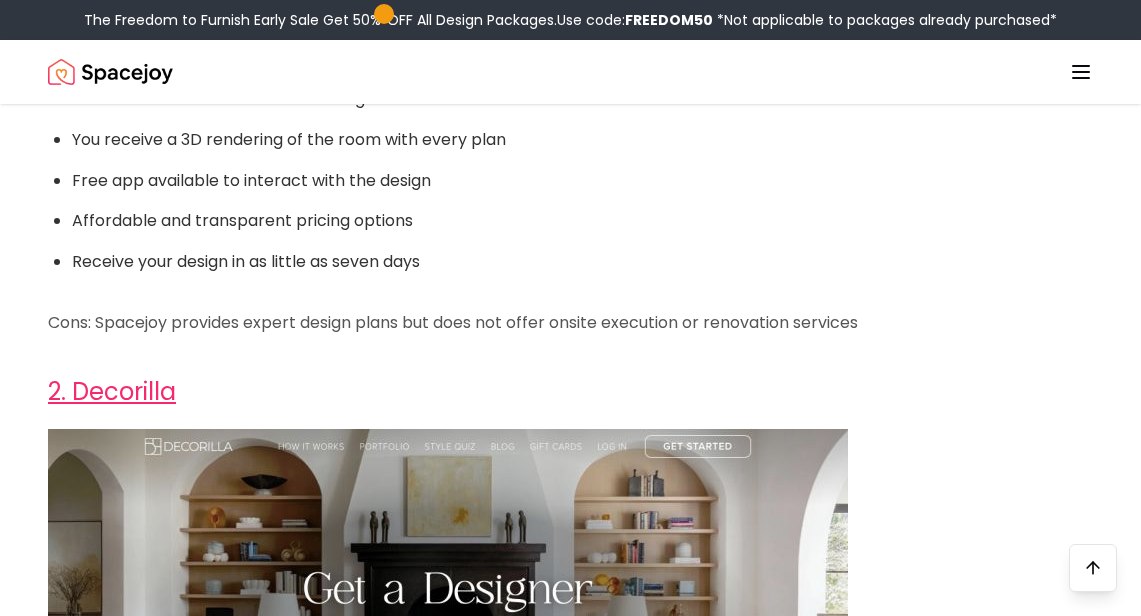 drag, startPoint x: 800, startPoint y: 424, endPoint x: 691, endPoint y: 336, distance: 140.08926 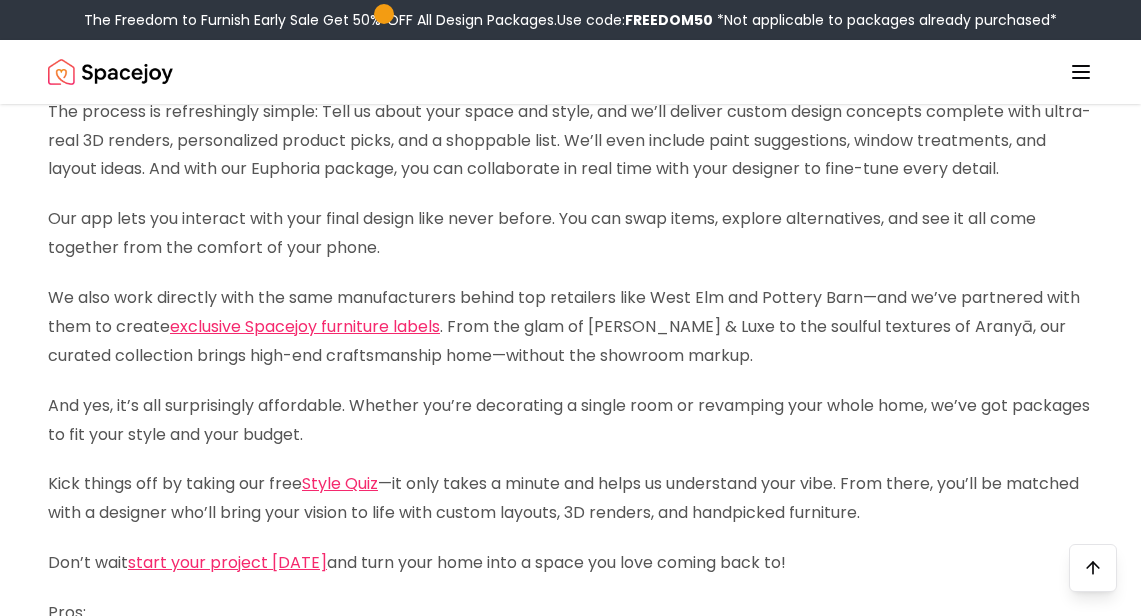 scroll, scrollTop: 1187, scrollLeft: 0, axis: vertical 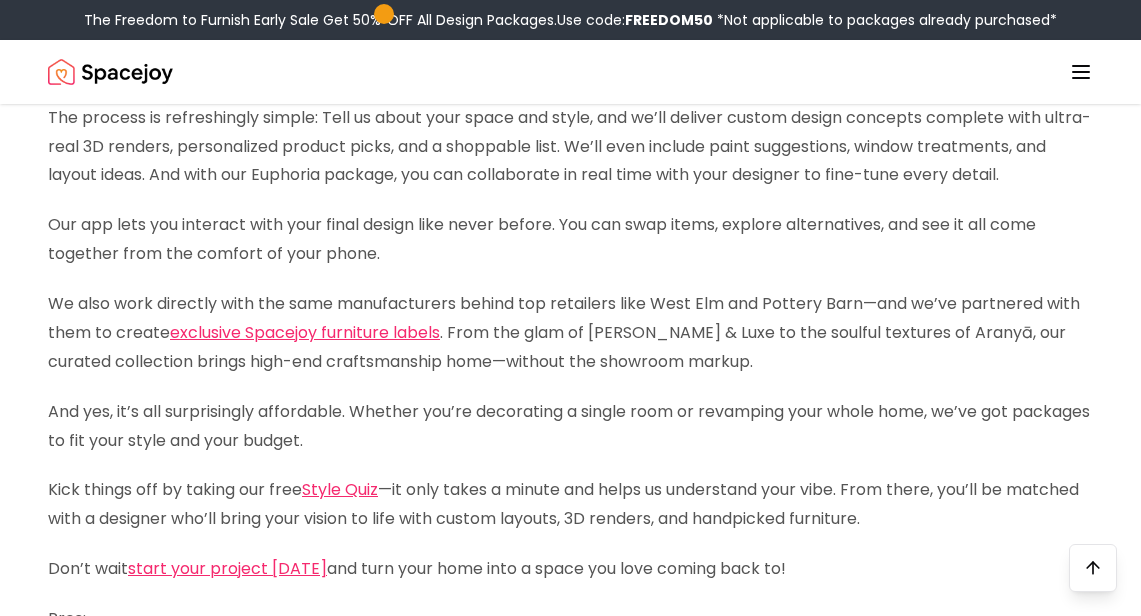 click at bounding box center (110, 72) 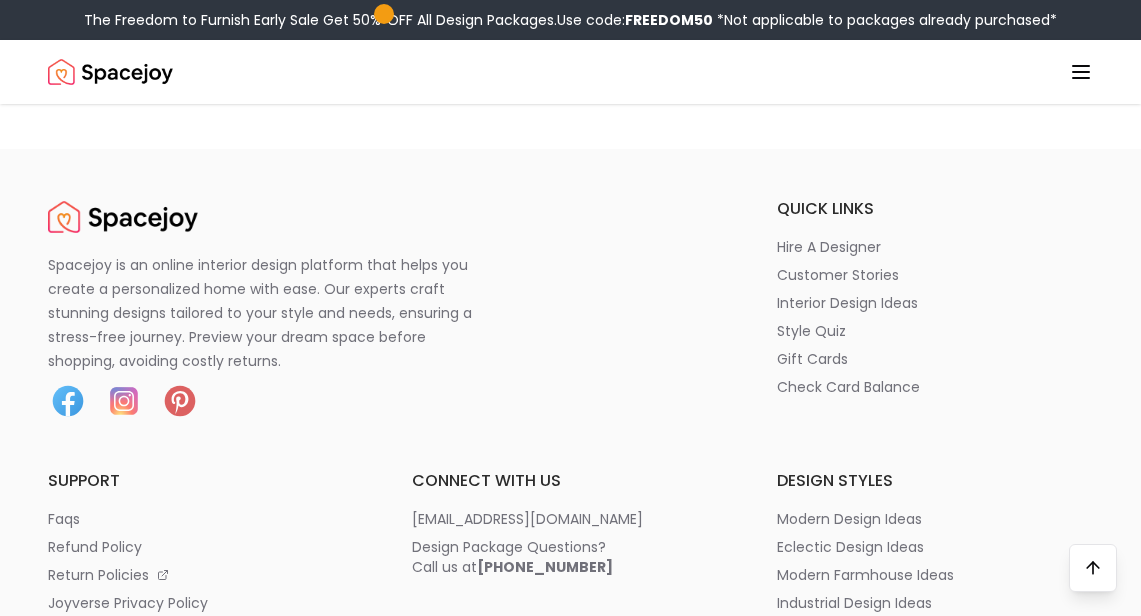 scroll, scrollTop: 9632, scrollLeft: 0, axis: vertical 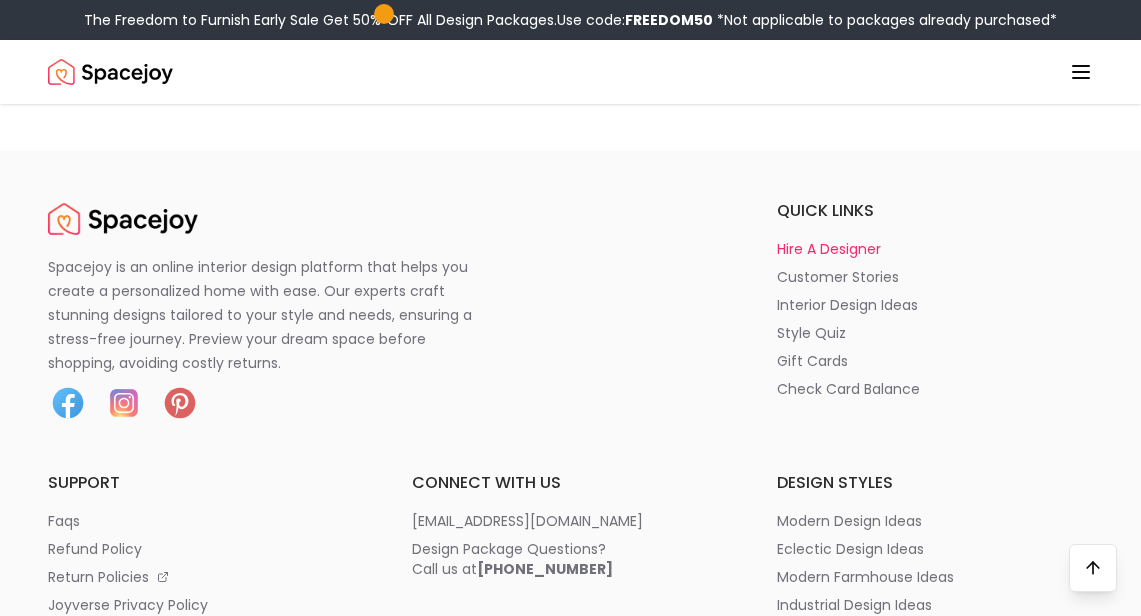 click on "hire a designer" at bounding box center (829, 249) 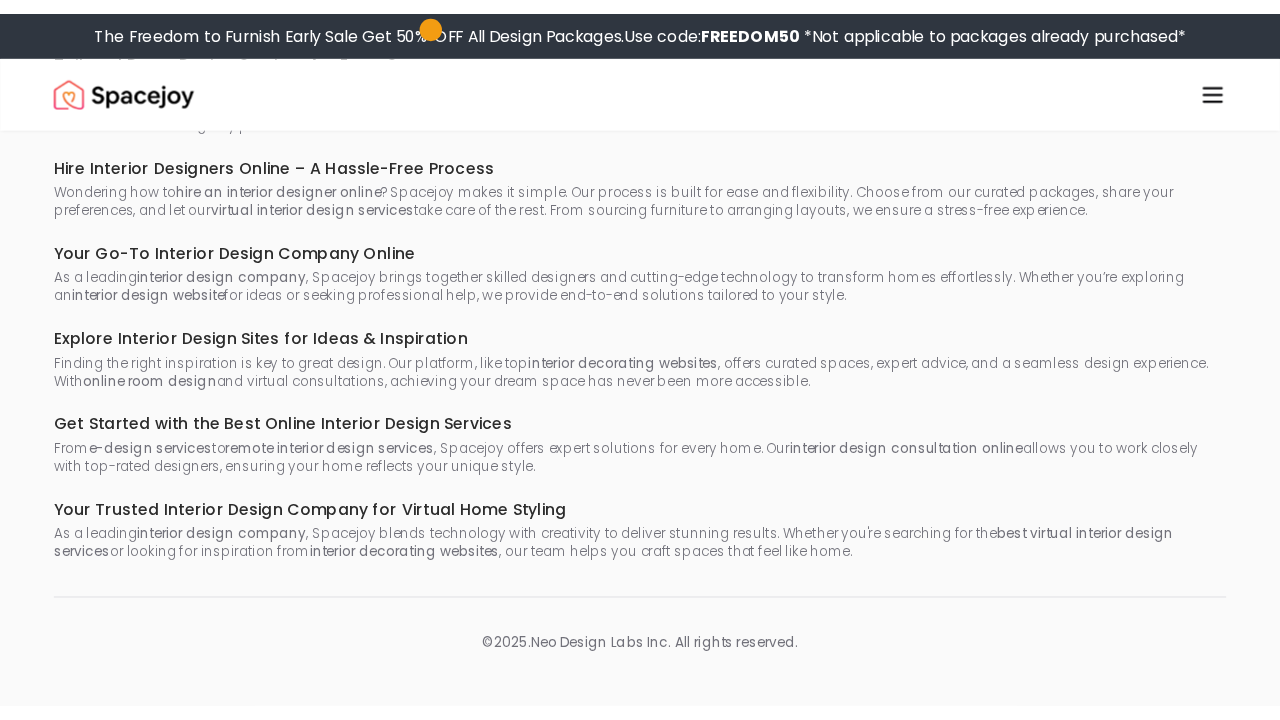 scroll, scrollTop: 0, scrollLeft: 0, axis: both 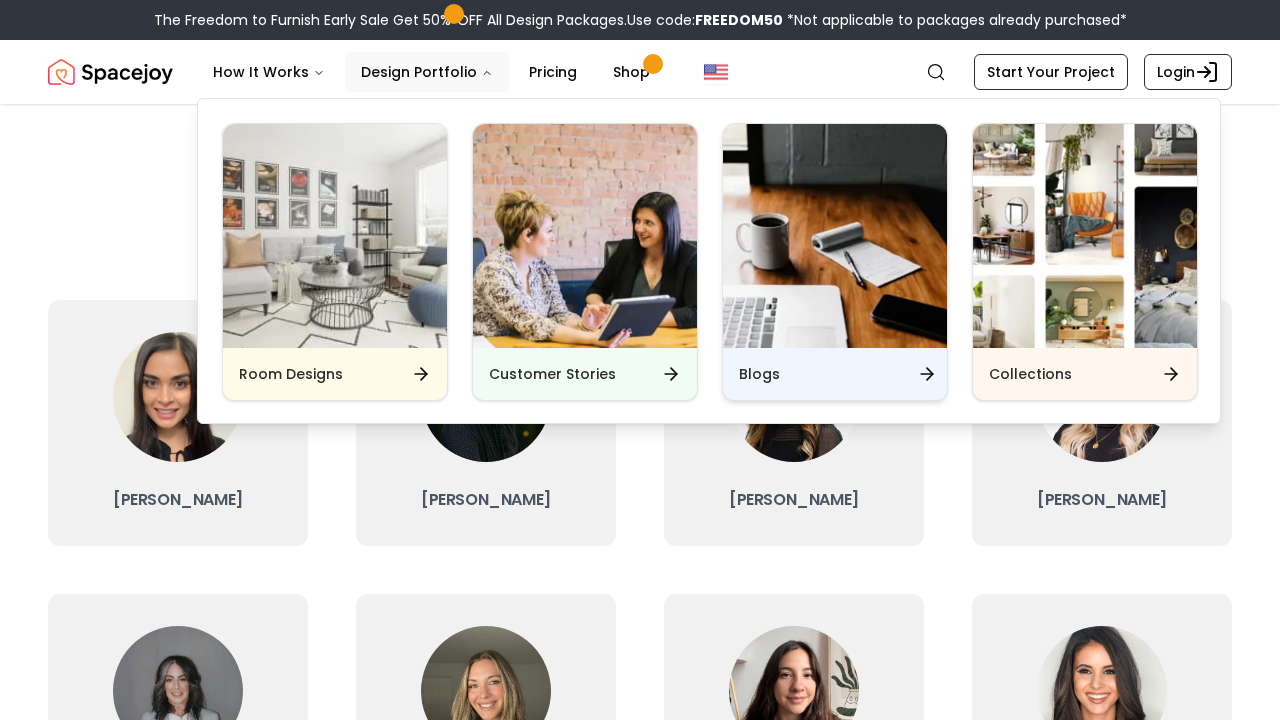 click on "Blogs" at bounding box center [759, 374] 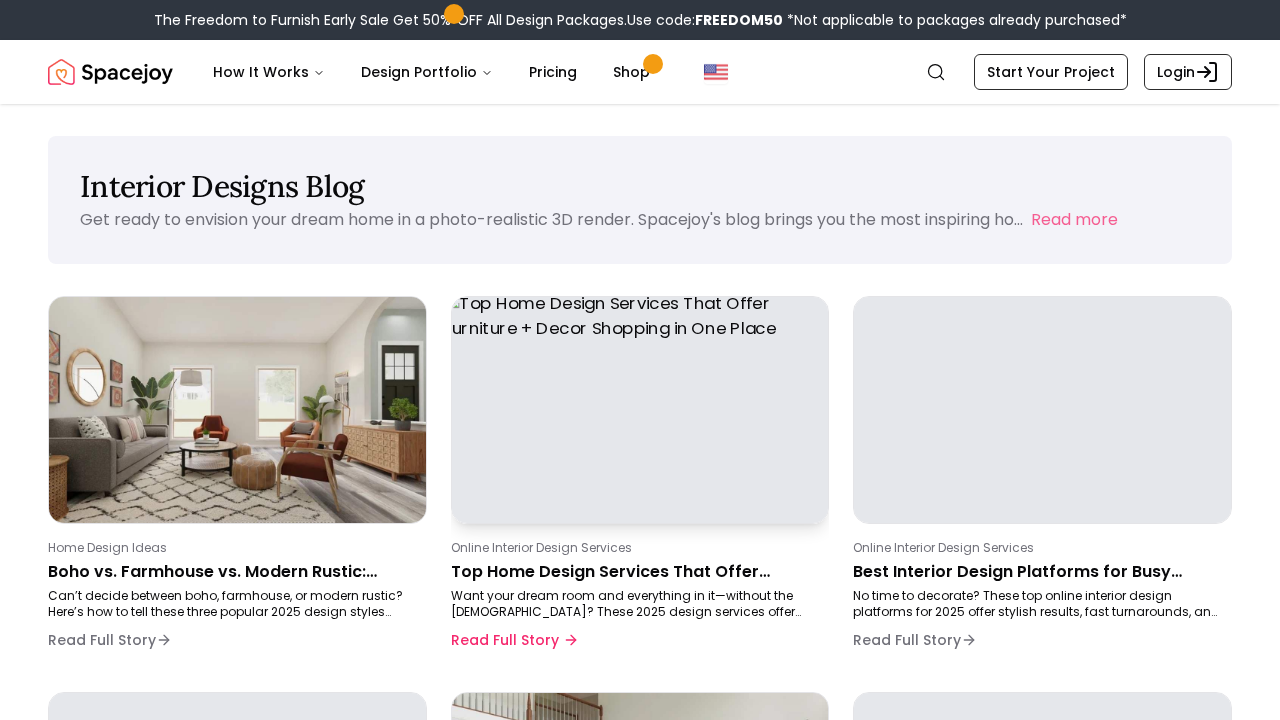 scroll, scrollTop: 136, scrollLeft: 0, axis: vertical 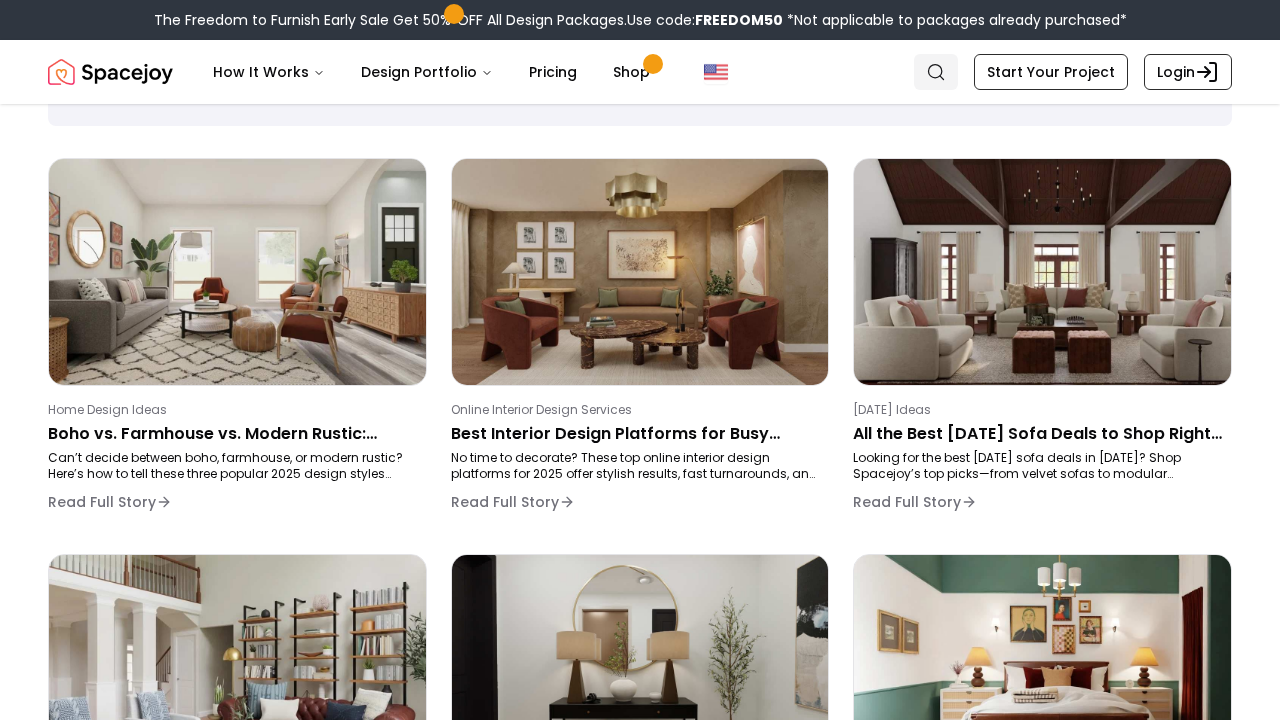 click 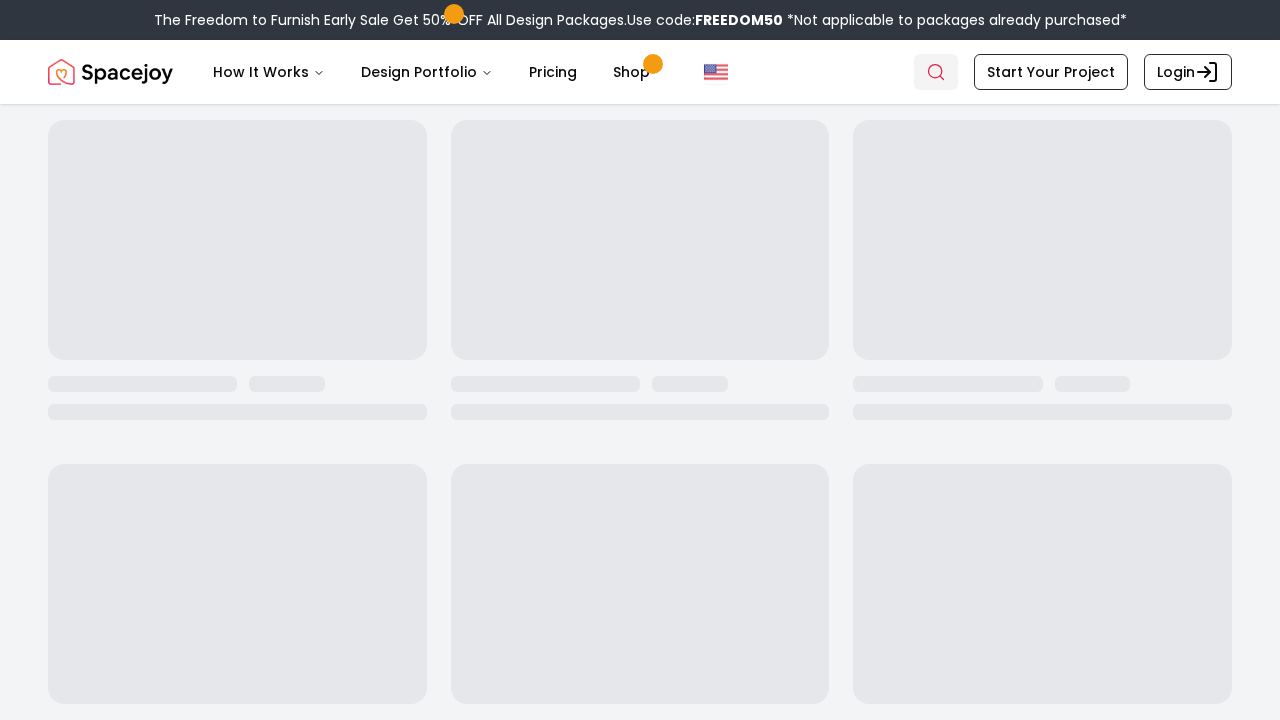 scroll, scrollTop: 0, scrollLeft: 0, axis: both 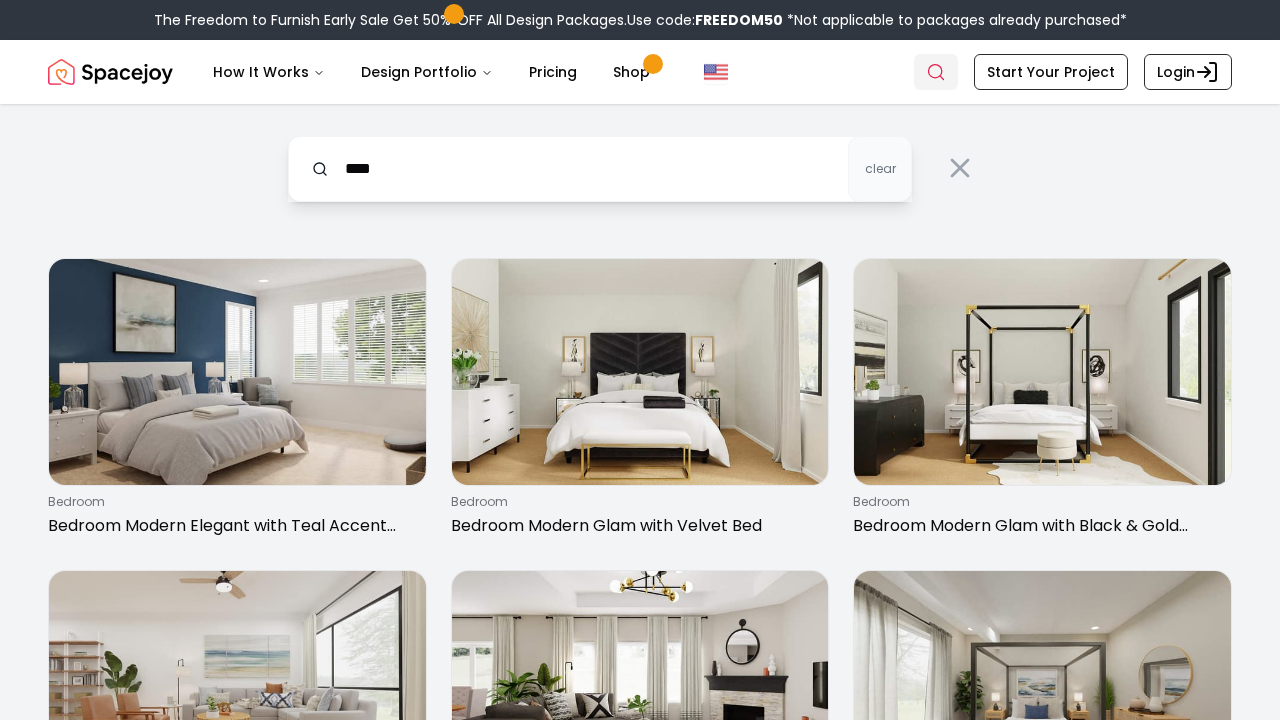 type on "****" 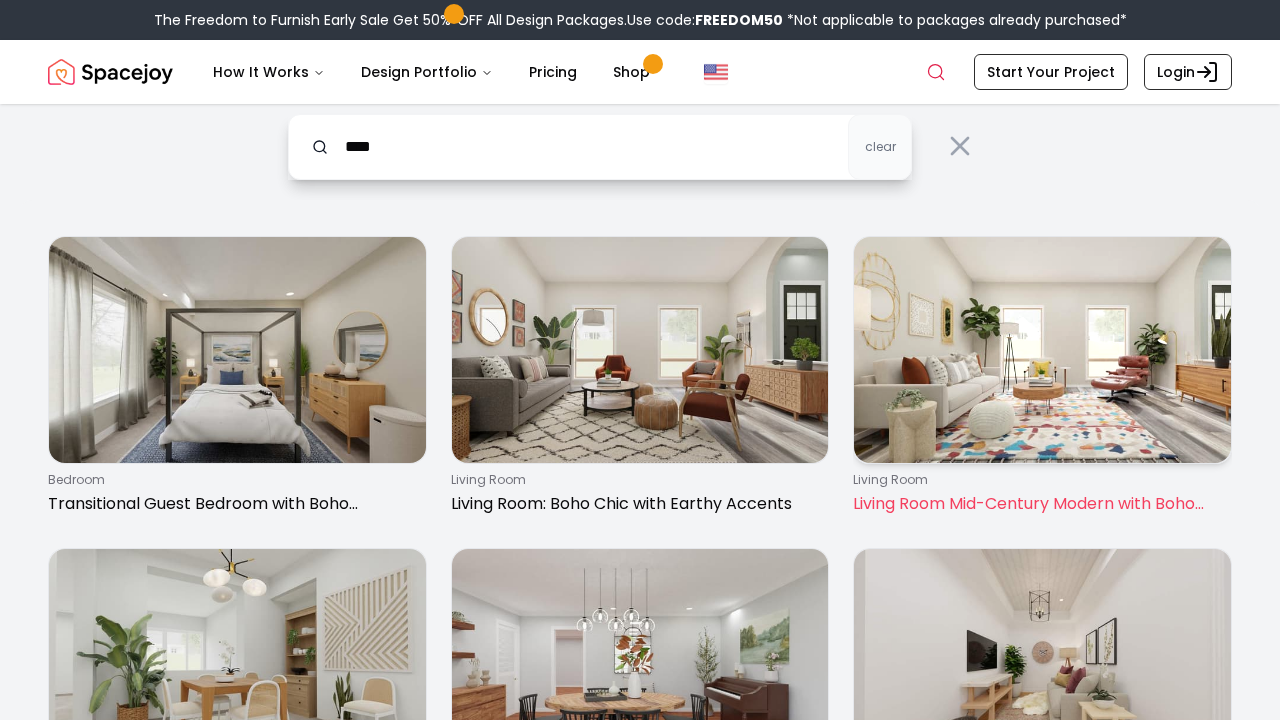 scroll, scrollTop: 273, scrollLeft: 0, axis: vertical 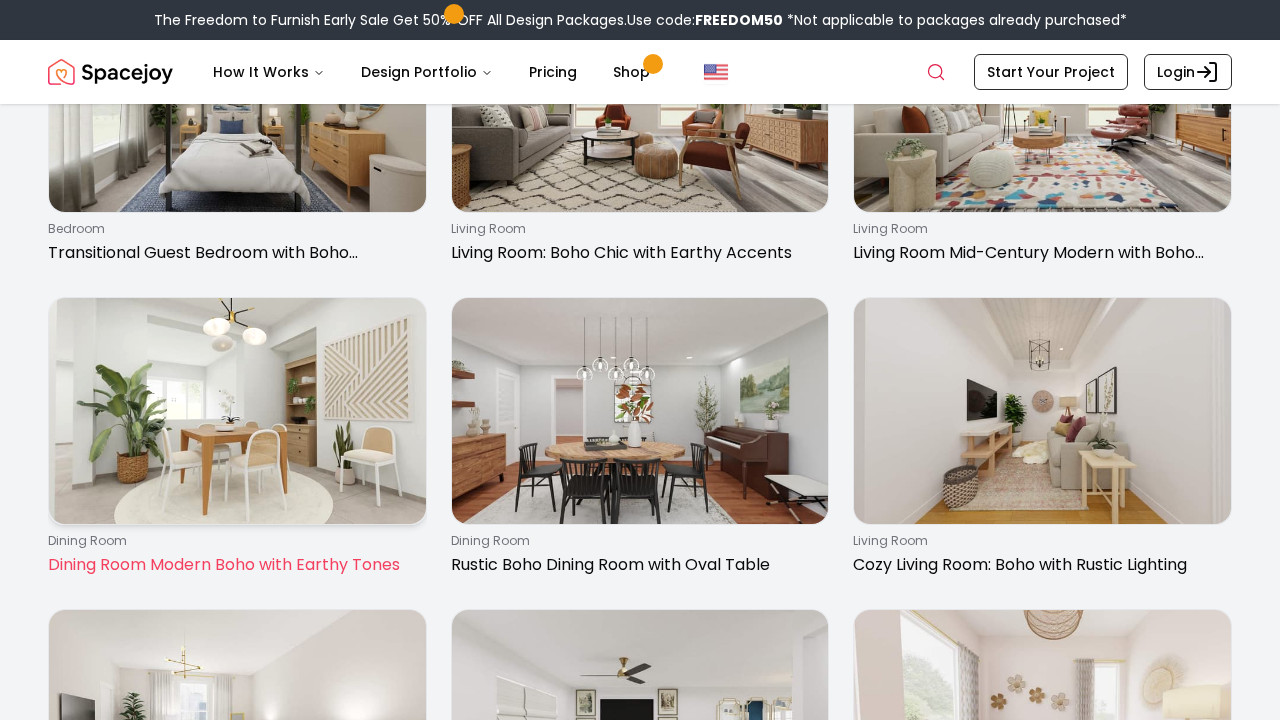 click on "dining room" at bounding box center [233, 541] 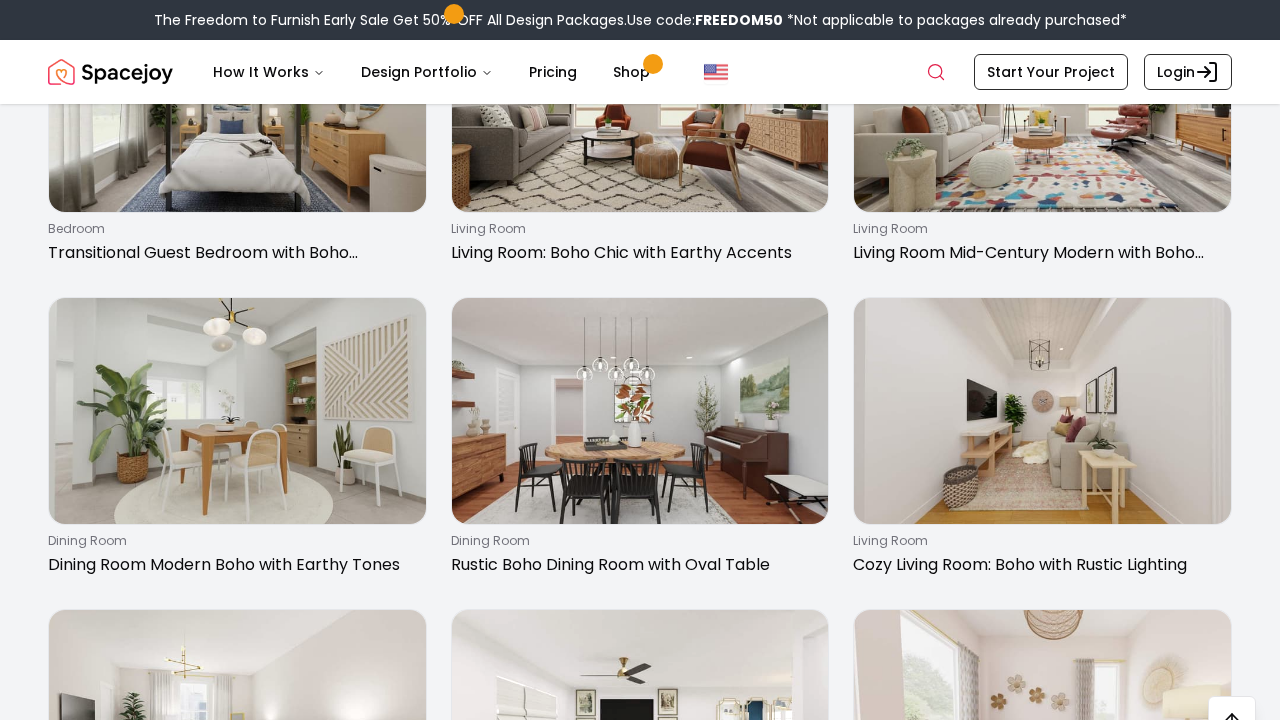 scroll, scrollTop: 643, scrollLeft: 0, axis: vertical 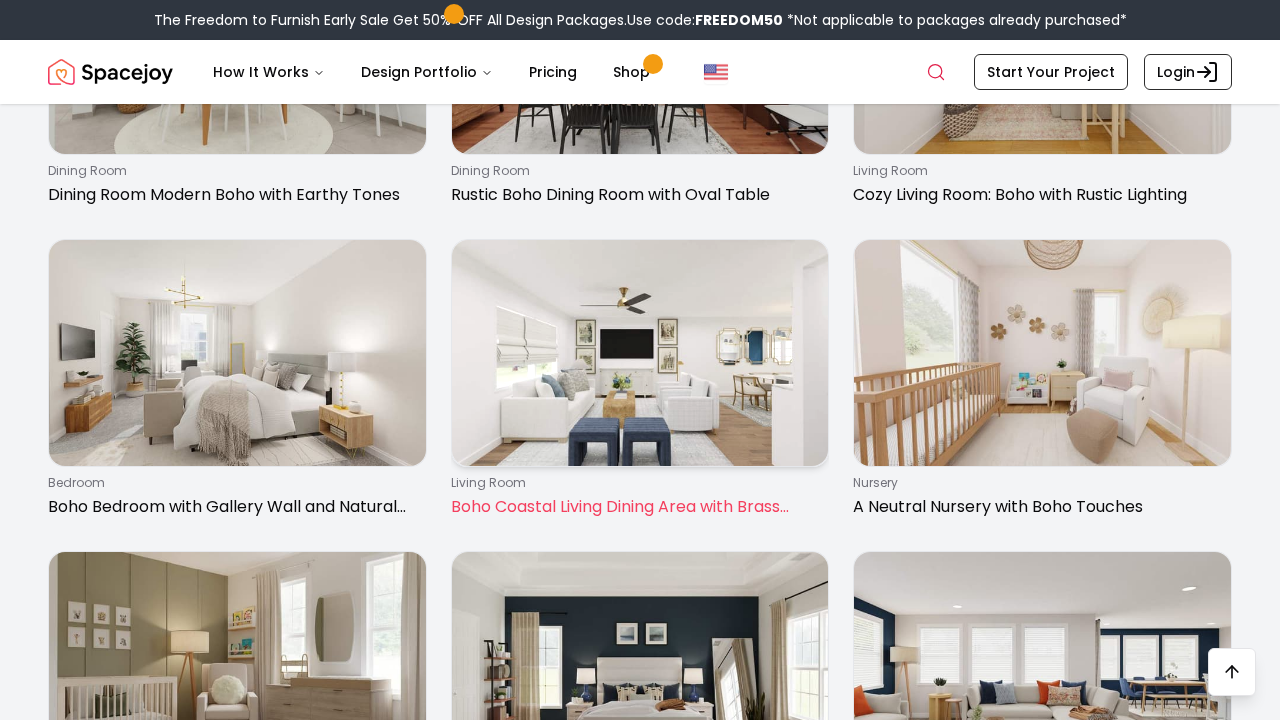 click on "Boho Coastal Living Dining Area with Brass Tones" at bounding box center (636, 507) 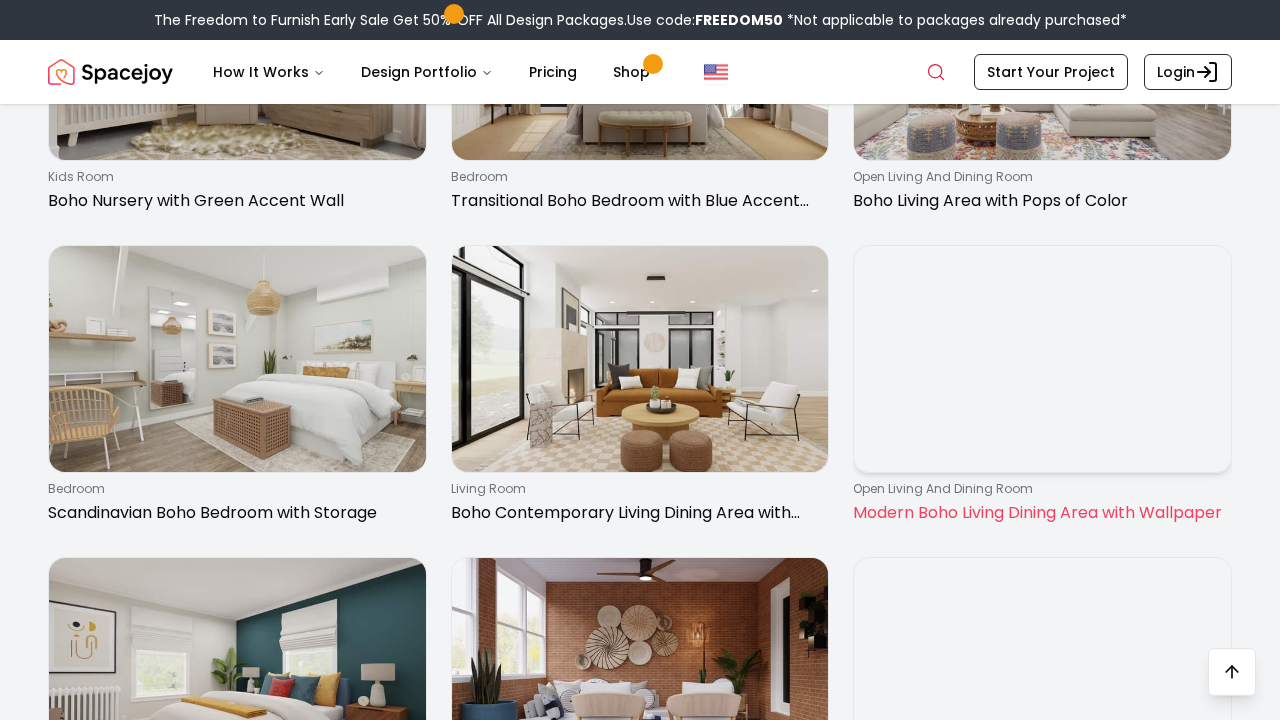 scroll, scrollTop: 1387, scrollLeft: 0, axis: vertical 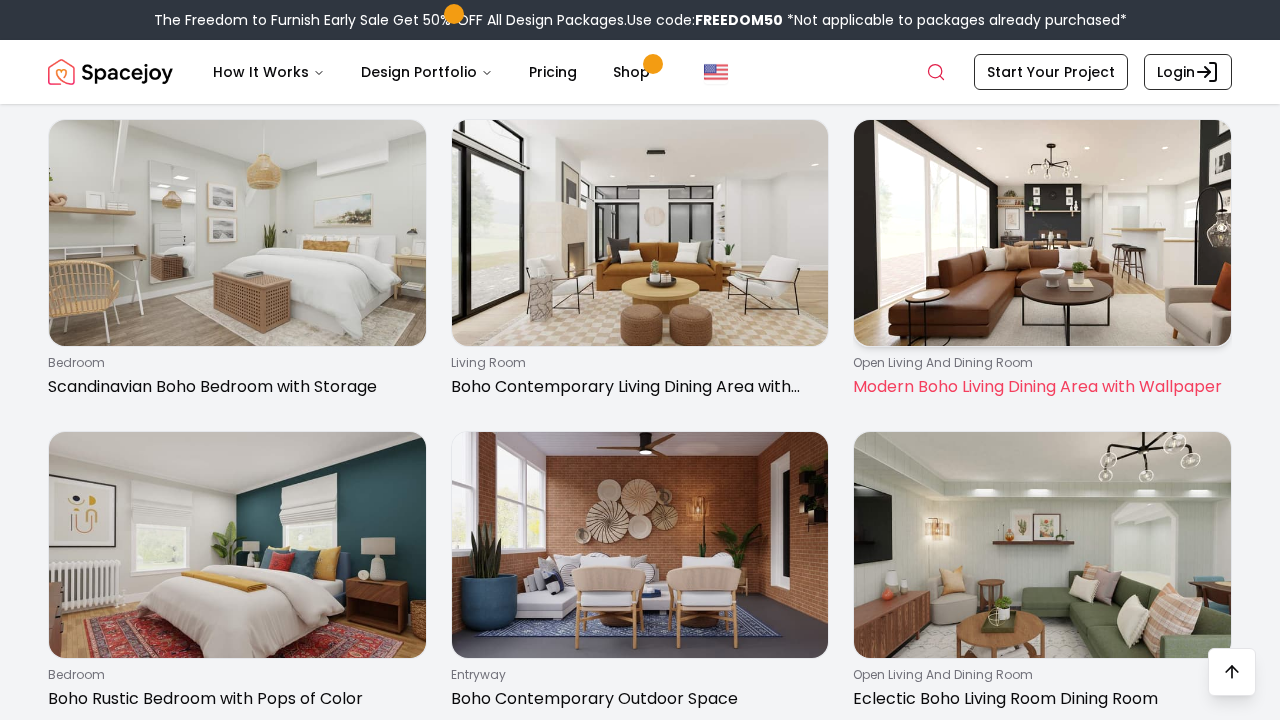 click on "Modern Boho Living Dining Area with Wallpaper" at bounding box center (1038, 387) 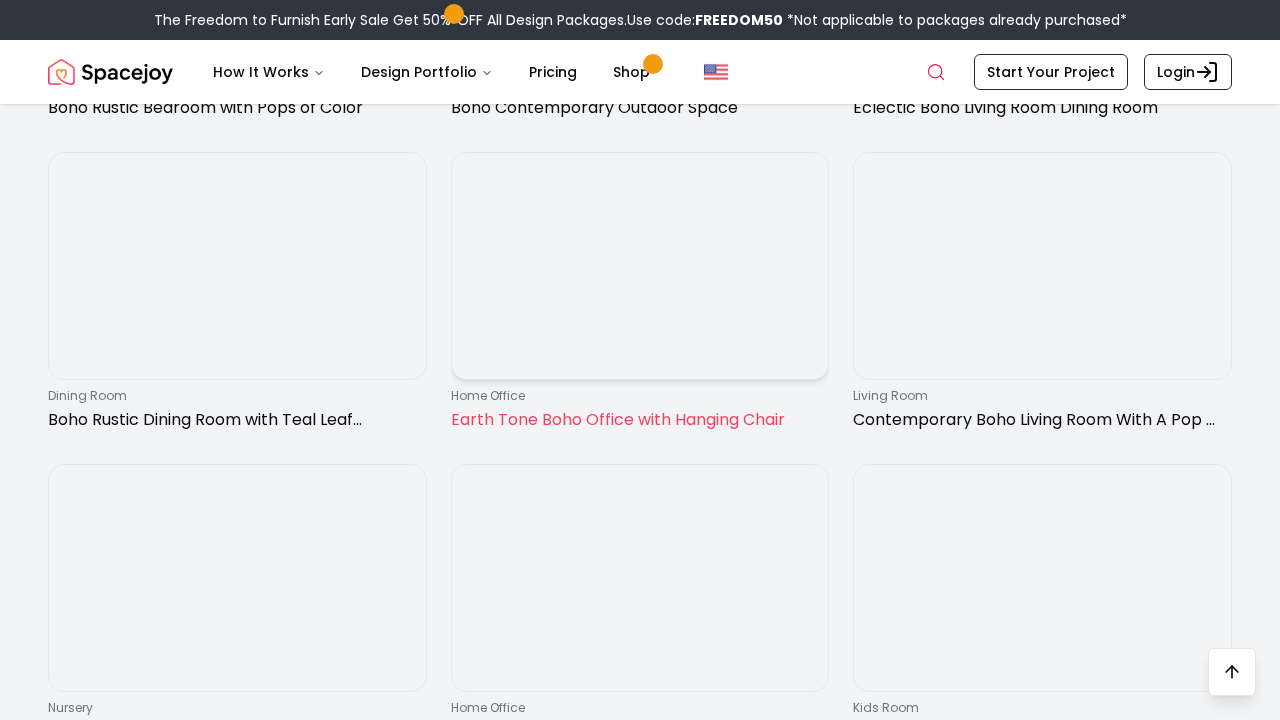 scroll, scrollTop: 1988, scrollLeft: 0, axis: vertical 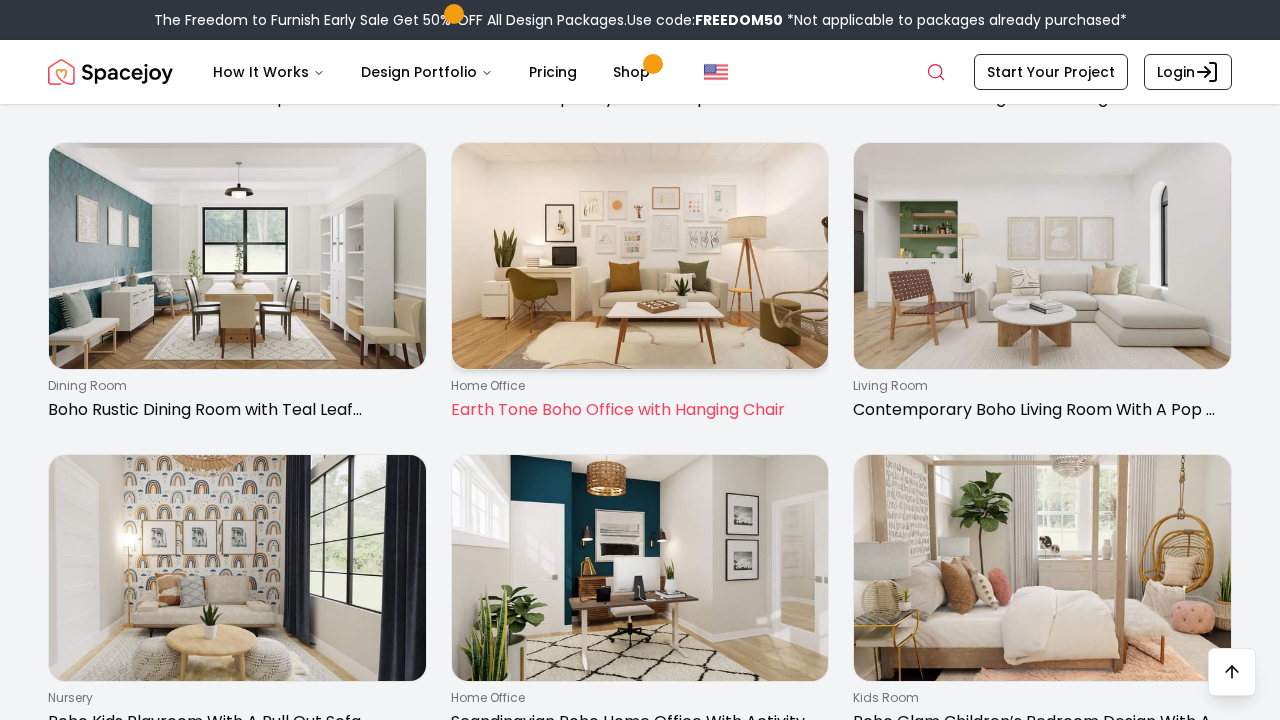 click at bounding box center [640, 256] 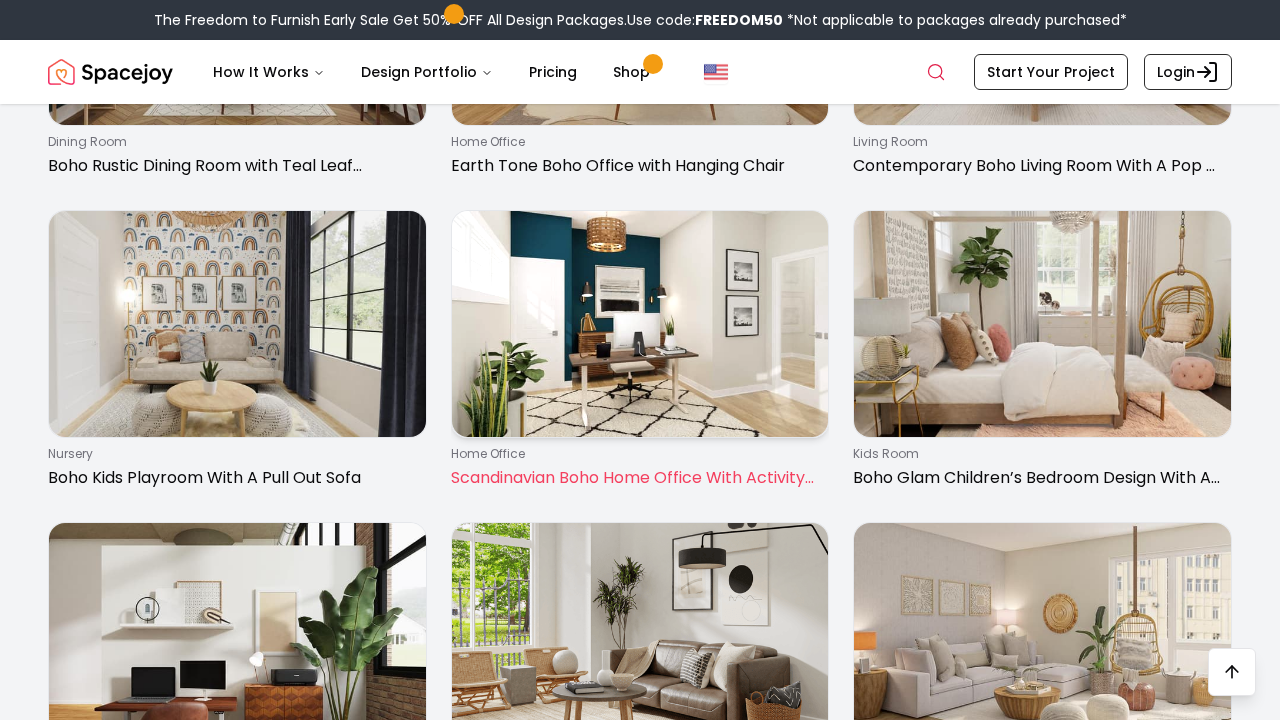 scroll, scrollTop: 2318, scrollLeft: 0, axis: vertical 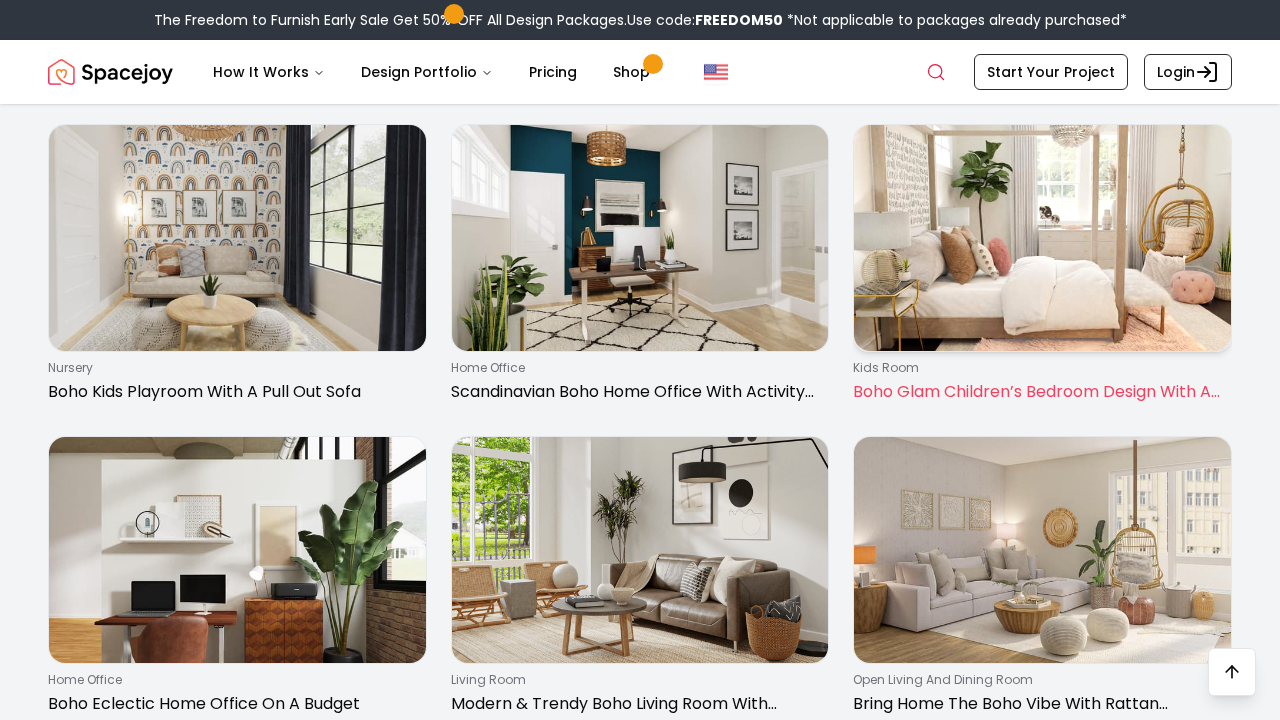 click on "kids room Boho Glam Children’s Bedroom Design With A Hanging Chair" at bounding box center [1038, 382] 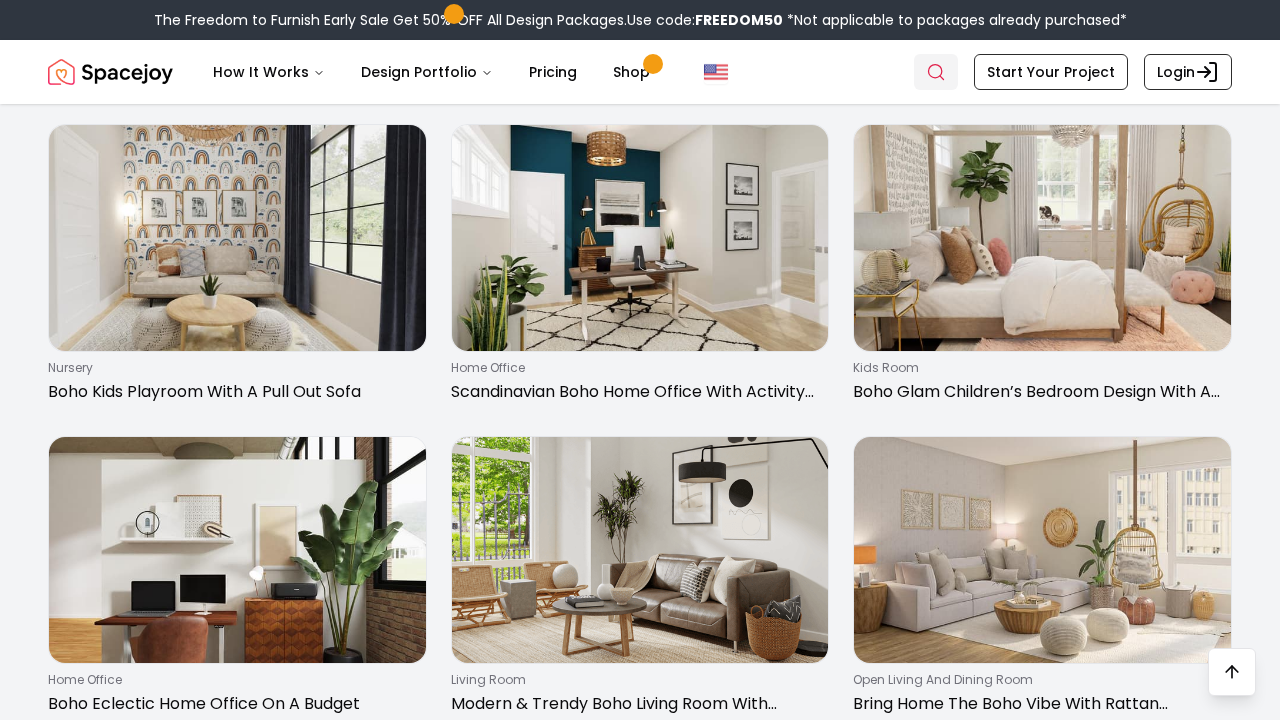 click 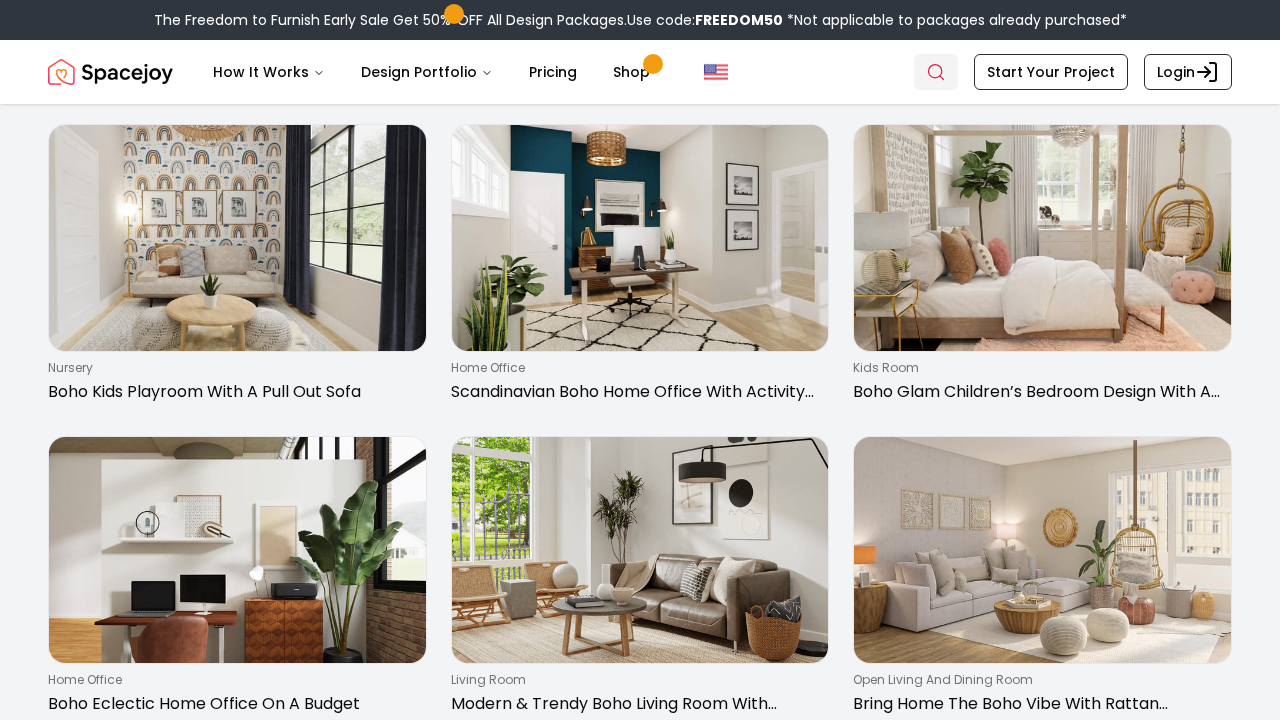 scroll, scrollTop: 0, scrollLeft: 0, axis: both 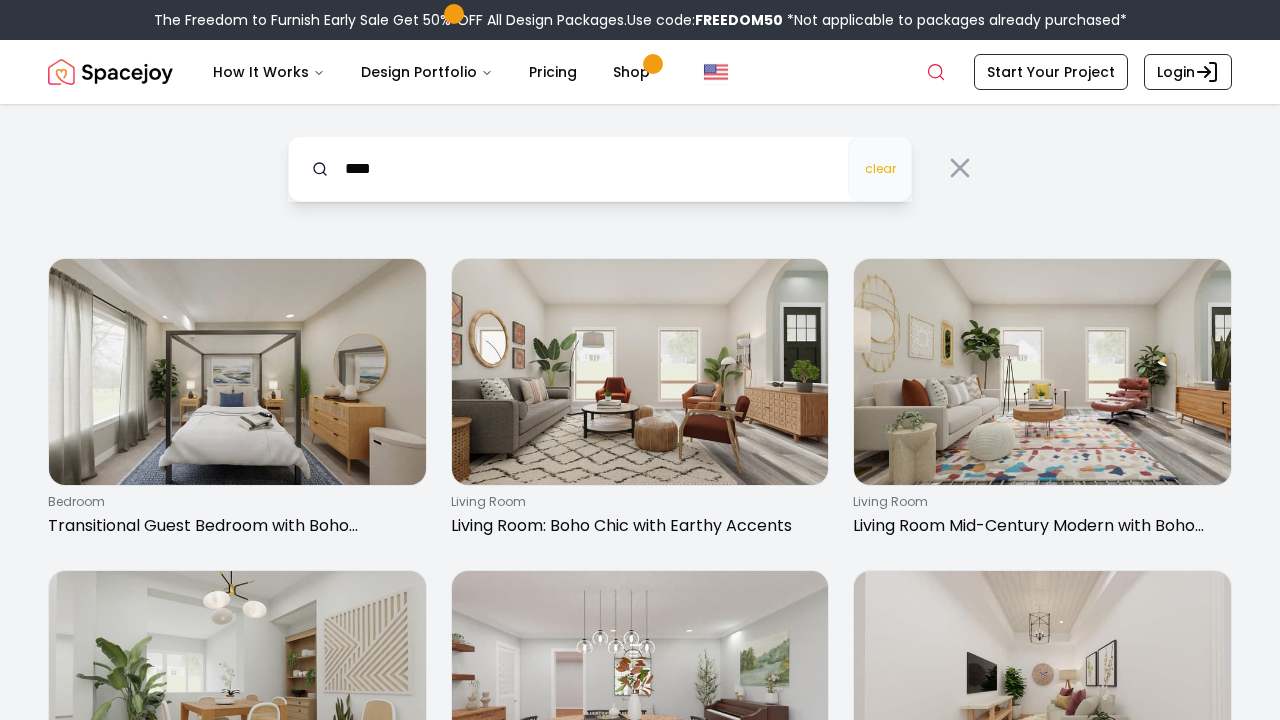 click on "clear" at bounding box center (880, 169) 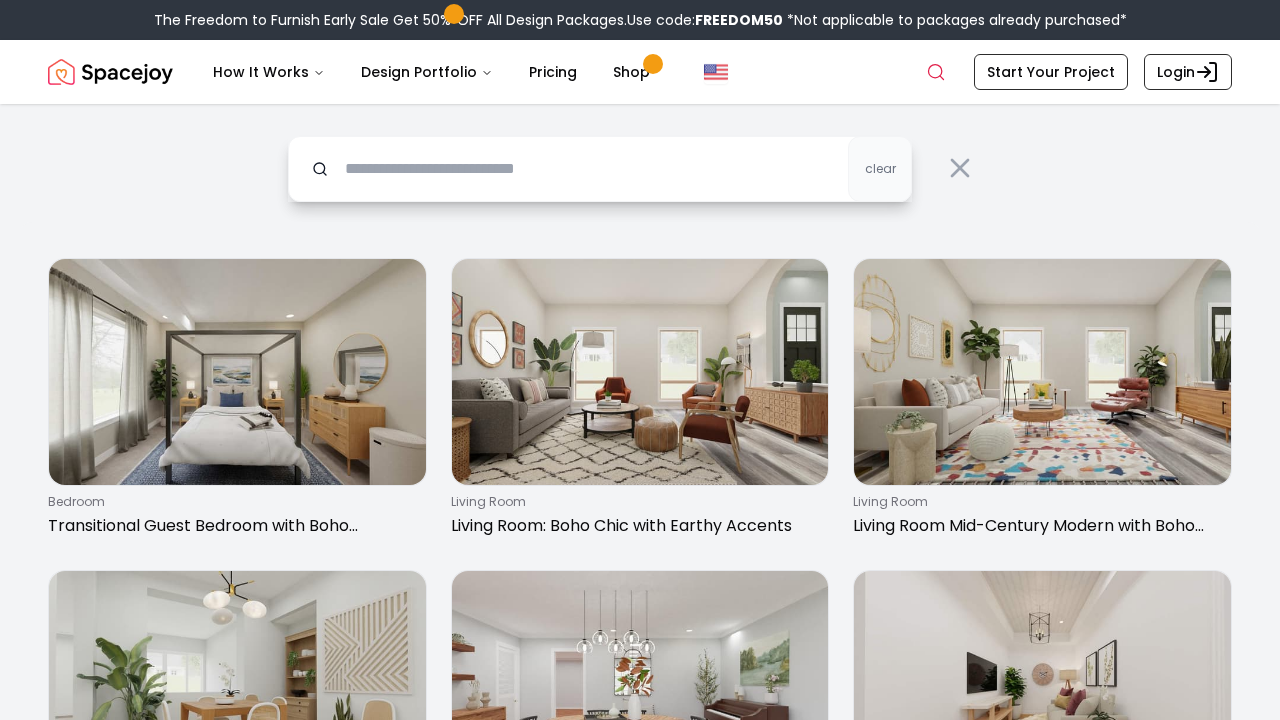click at bounding box center (600, 169) 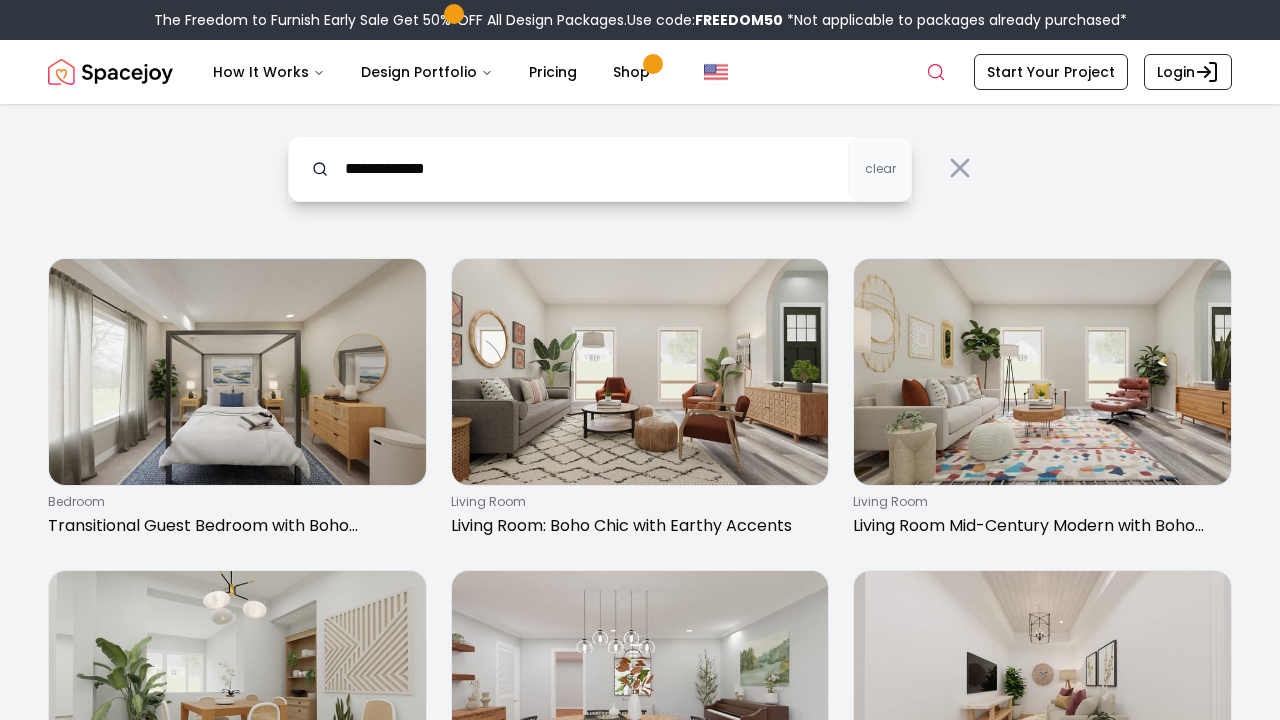 type on "**********" 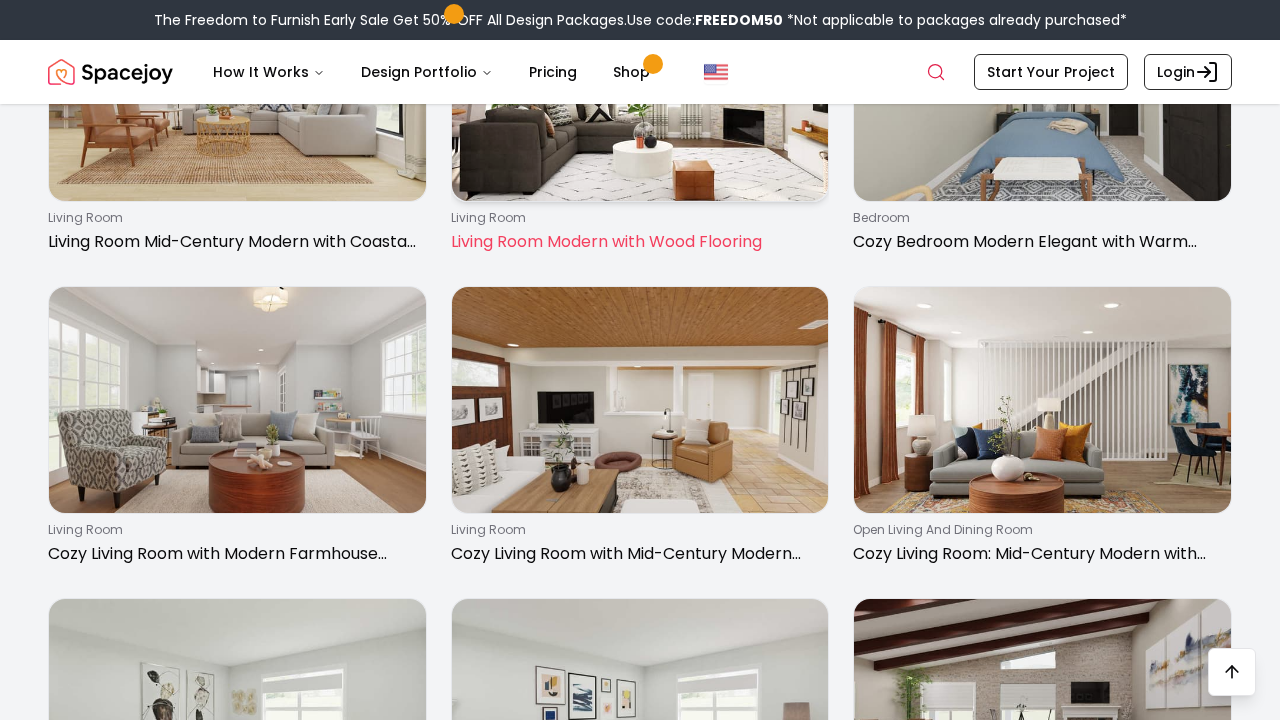 scroll, scrollTop: 597, scrollLeft: 0, axis: vertical 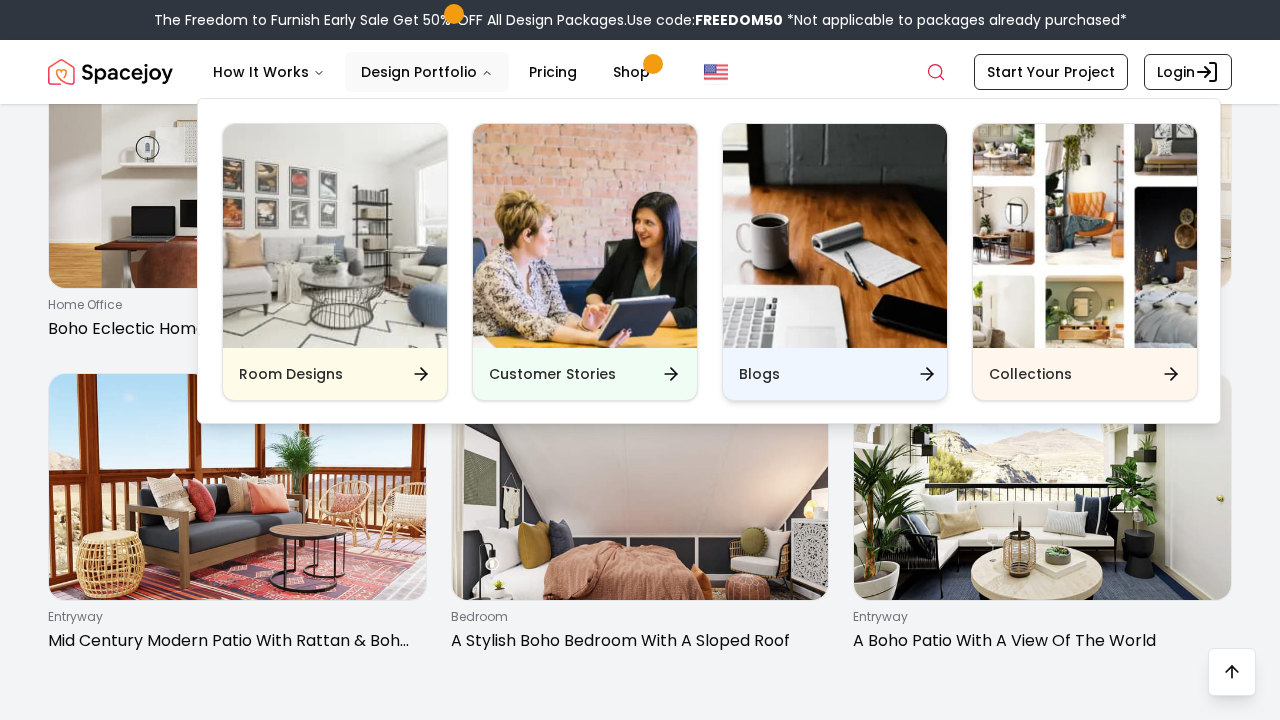 click on "Blogs" at bounding box center [835, 374] 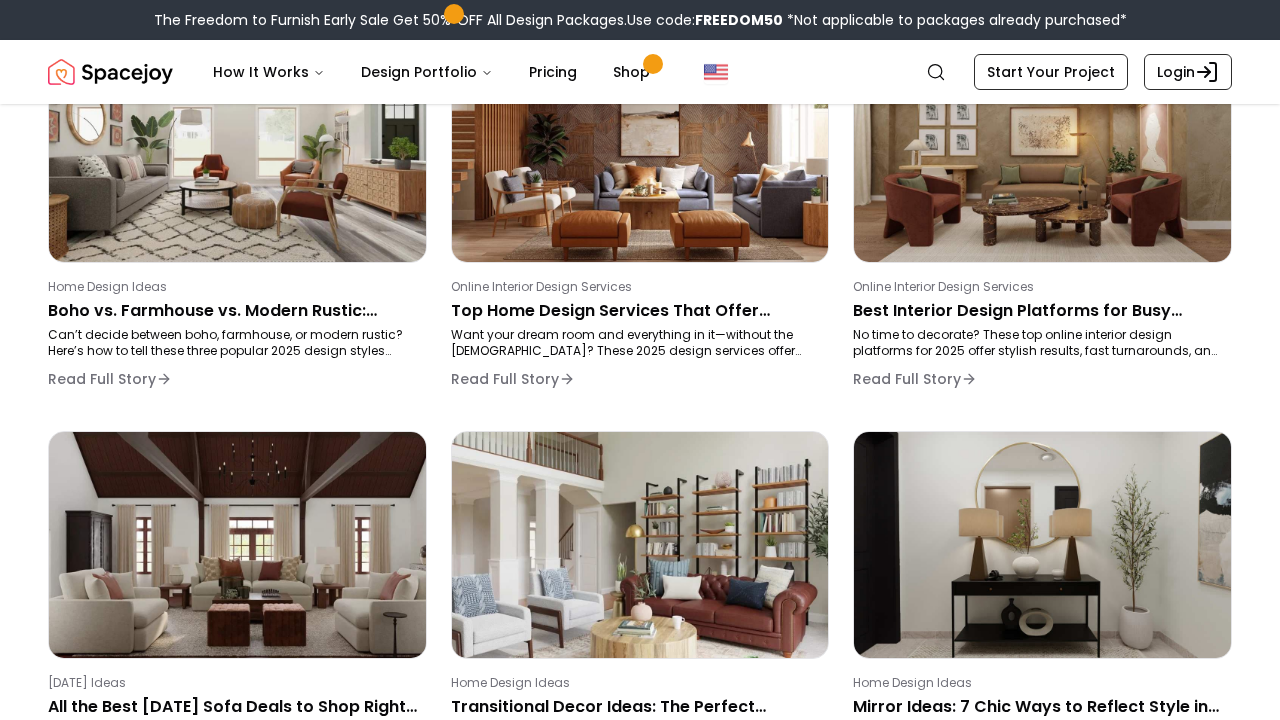 scroll, scrollTop: 264, scrollLeft: 0, axis: vertical 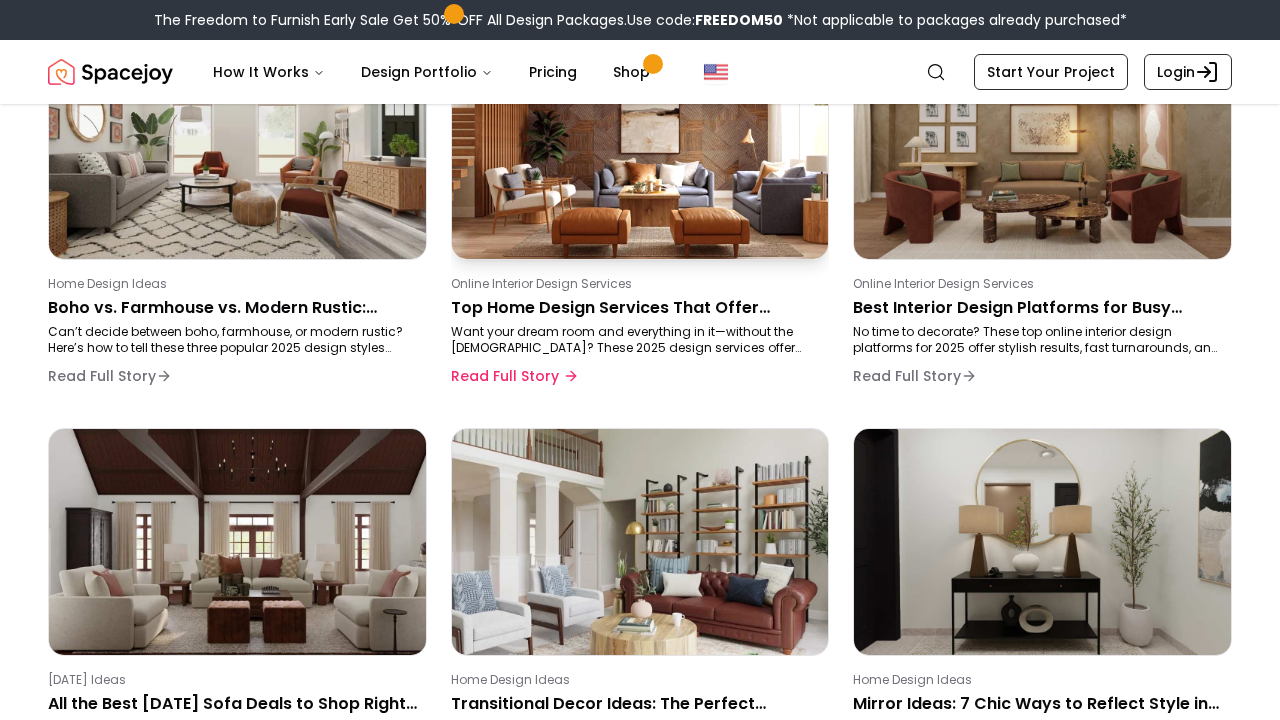 click on "Want your dream room and everything in it—without the [DEMOGRAPHIC_DATA]? These 2025 design services offer expert interior design plus direct furniture shopping in one streamlined experience." at bounding box center [636, 340] 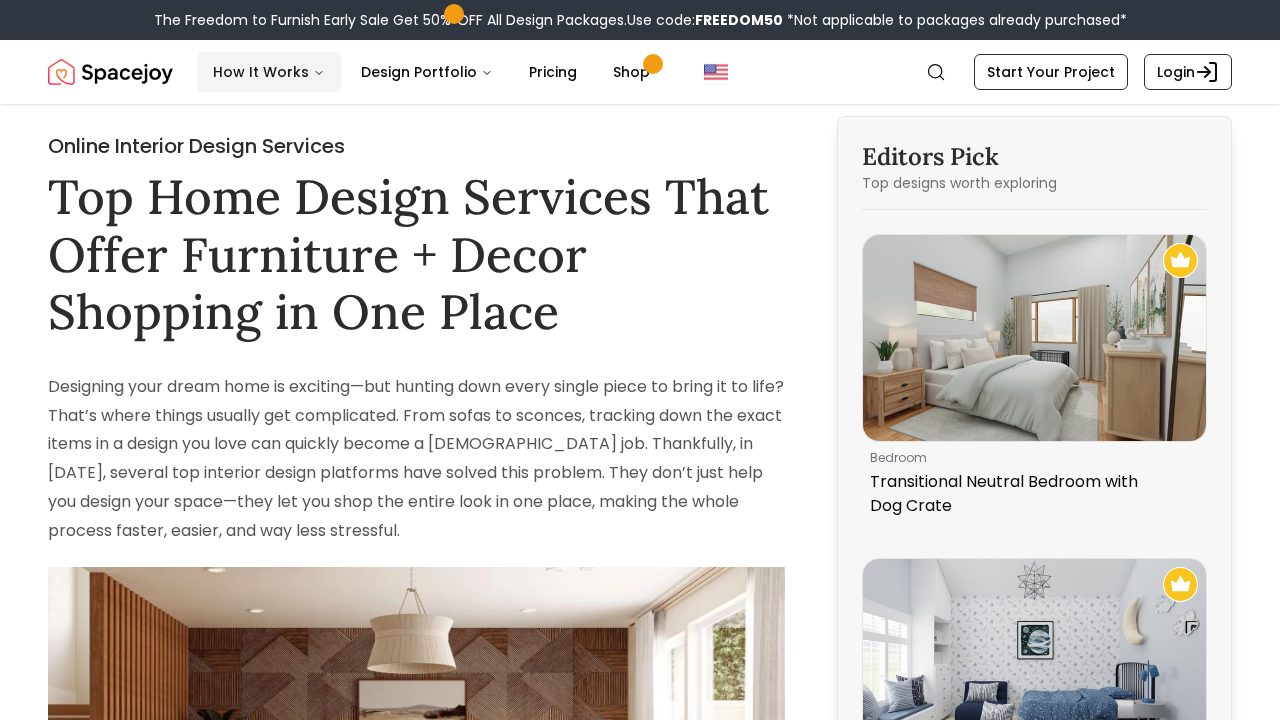 scroll, scrollTop: 0, scrollLeft: 0, axis: both 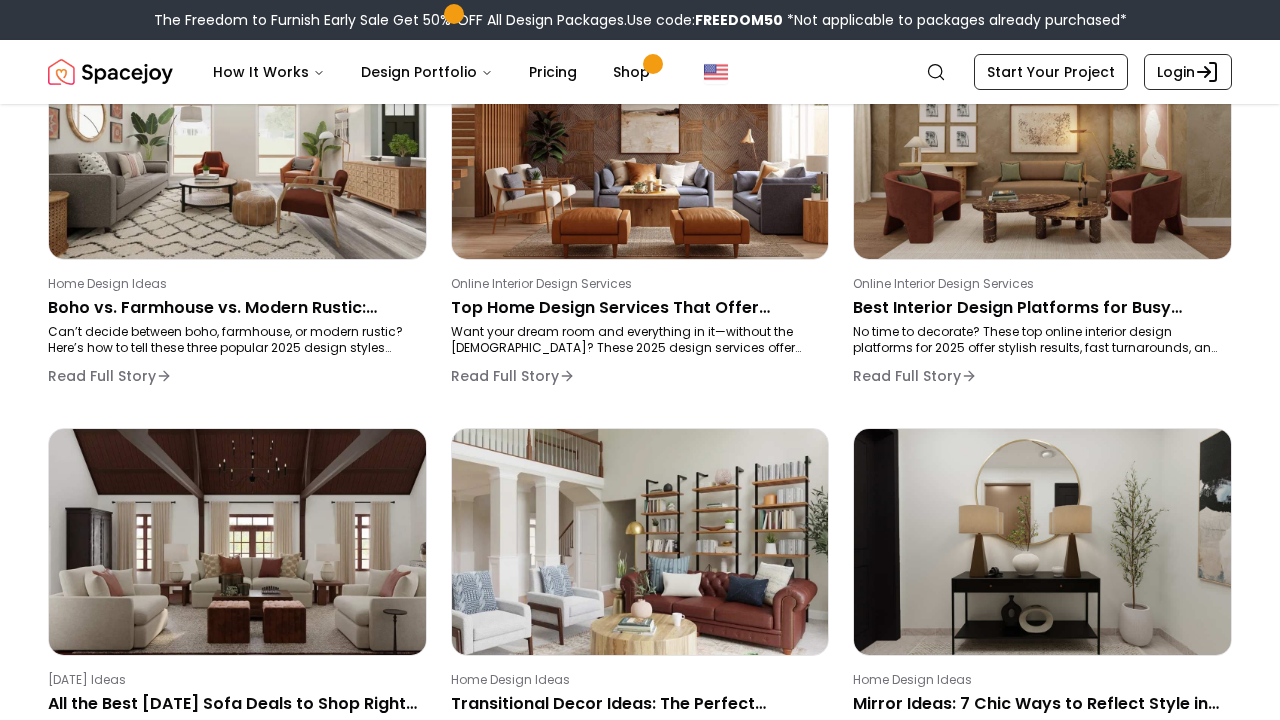 click on "Home Design Ideas Boho vs. Farmhouse vs. Modern Rustic: Which One Fits Your Home Best? Can’t decide between boho, farmhouse, or modern rustic? Here’s how to tell these three popular 2025 design styles apart—and which one matches your personality. Read Full Story   Online Interior Design Services Top Home Design Services That Offer Furniture + Decor Shopping in One Place Want your dream room and everything in it—without the hassle? These 2025 design services offer expert interior design plus direct furniture shopping in one streamlined experience. Read Full Story   Online Interior Design Services Best Interior Design Platforms for Busy Professionals (That Won’t Break the Bank) No time to decorate? These top online interior design platforms for 2025 offer stylish results, fast turnarounds, and affordable packages for busy professionals. Read Full Story   4th Of July Ideas All the Best 4th of July Sofa Deals to Shop Right Now  Read Full Story   Home Design Ideas Read Full Story   Home Design Ideas" at bounding box center (640, 812) 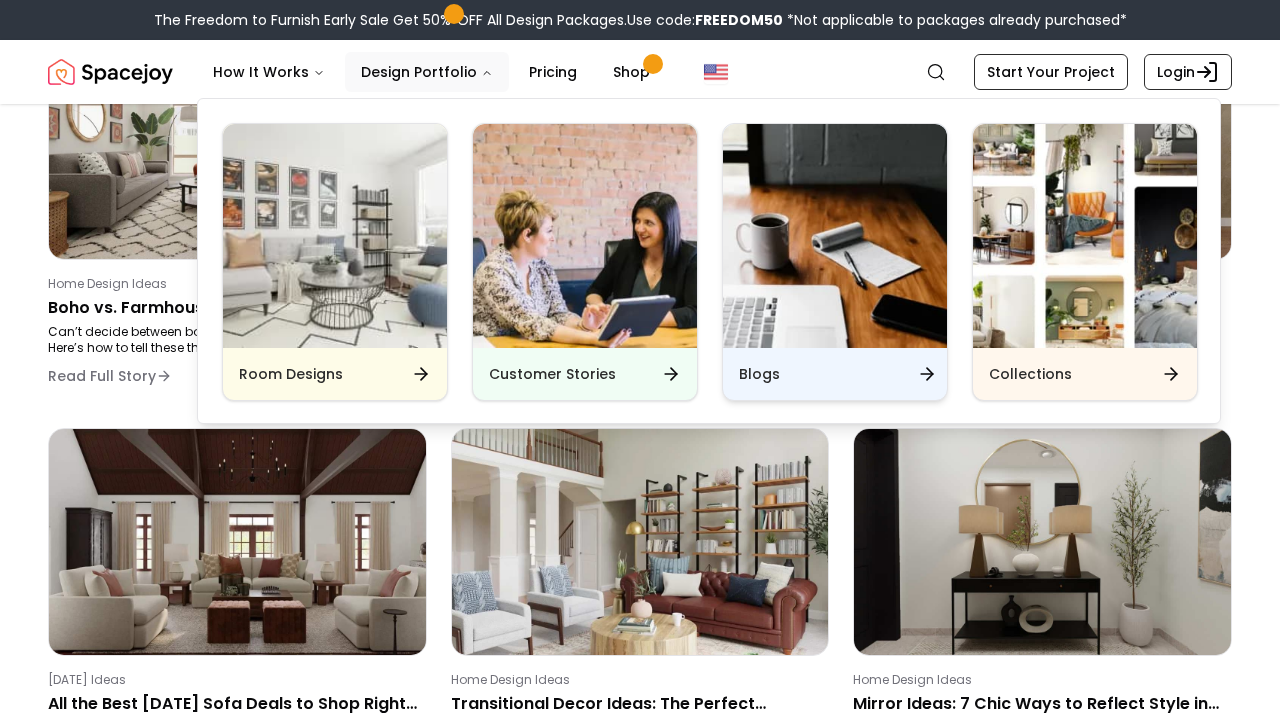 click on "Blogs" at bounding box center [835, 374] 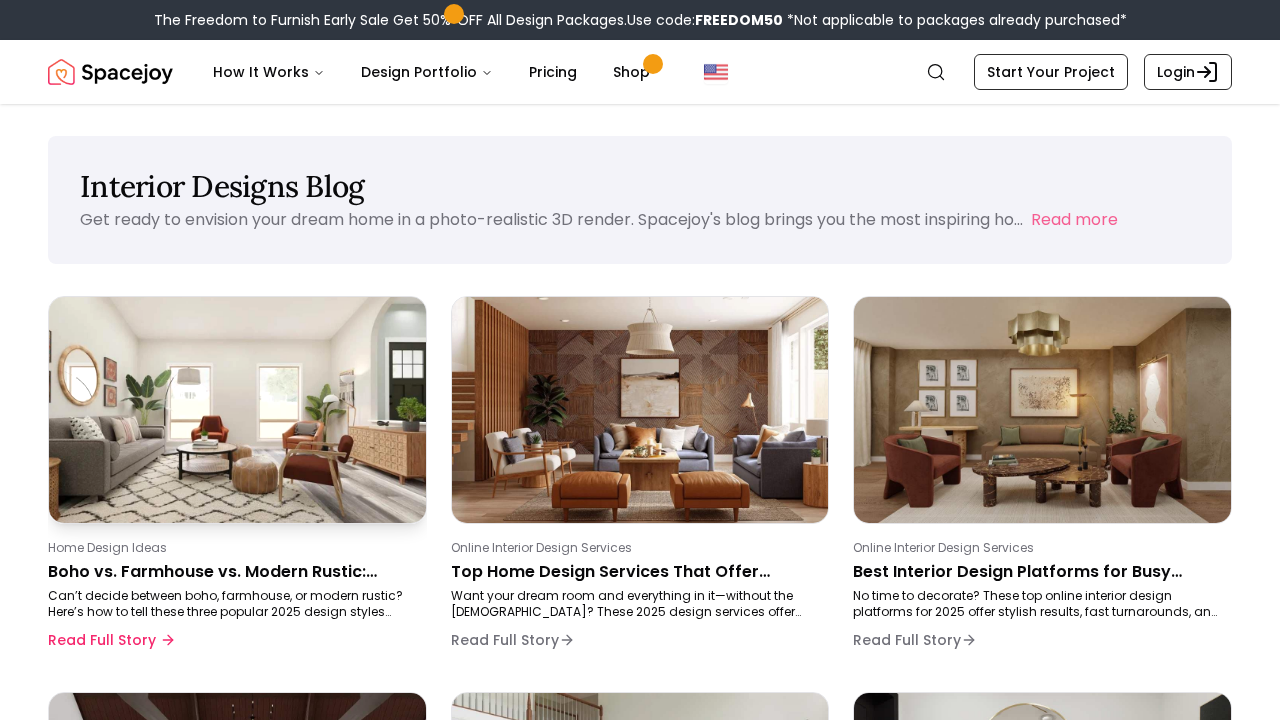 click at bounding box center (237, 409) 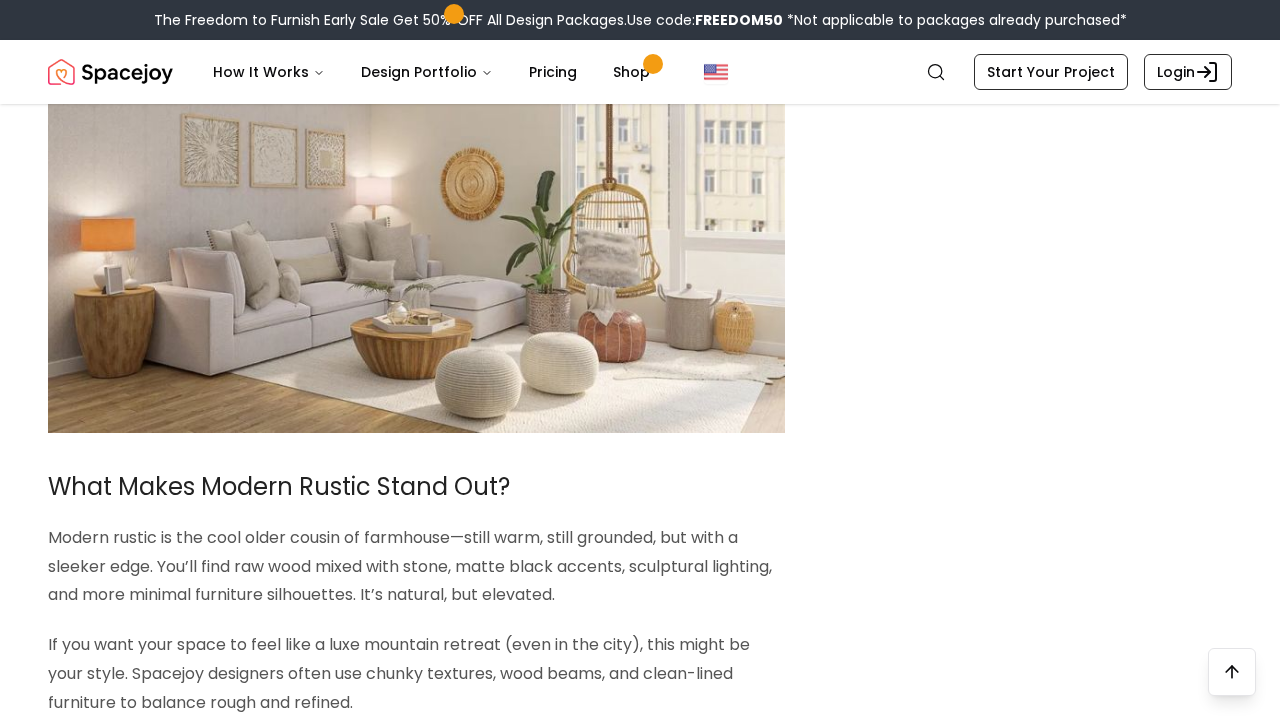 scroll, scrollTop: 3024, scrollLeft: 0, axis: vertical 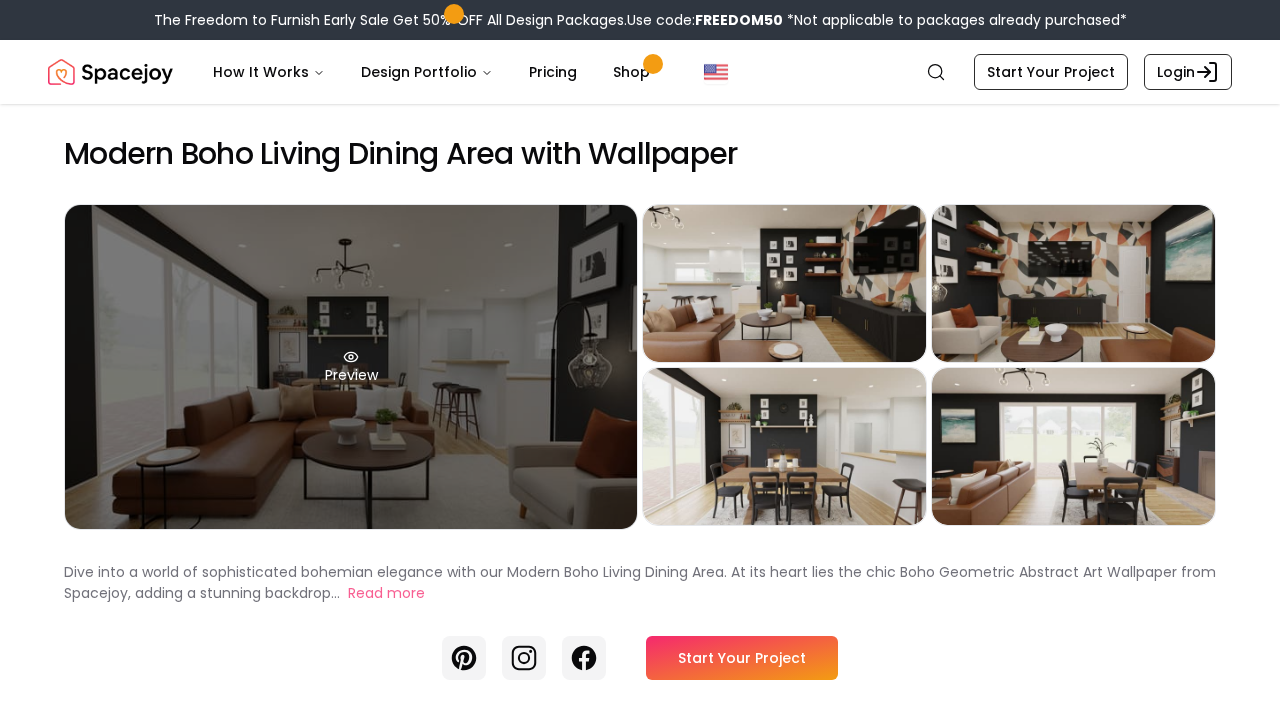 click on "Preview" at bounding box center [351, 367] 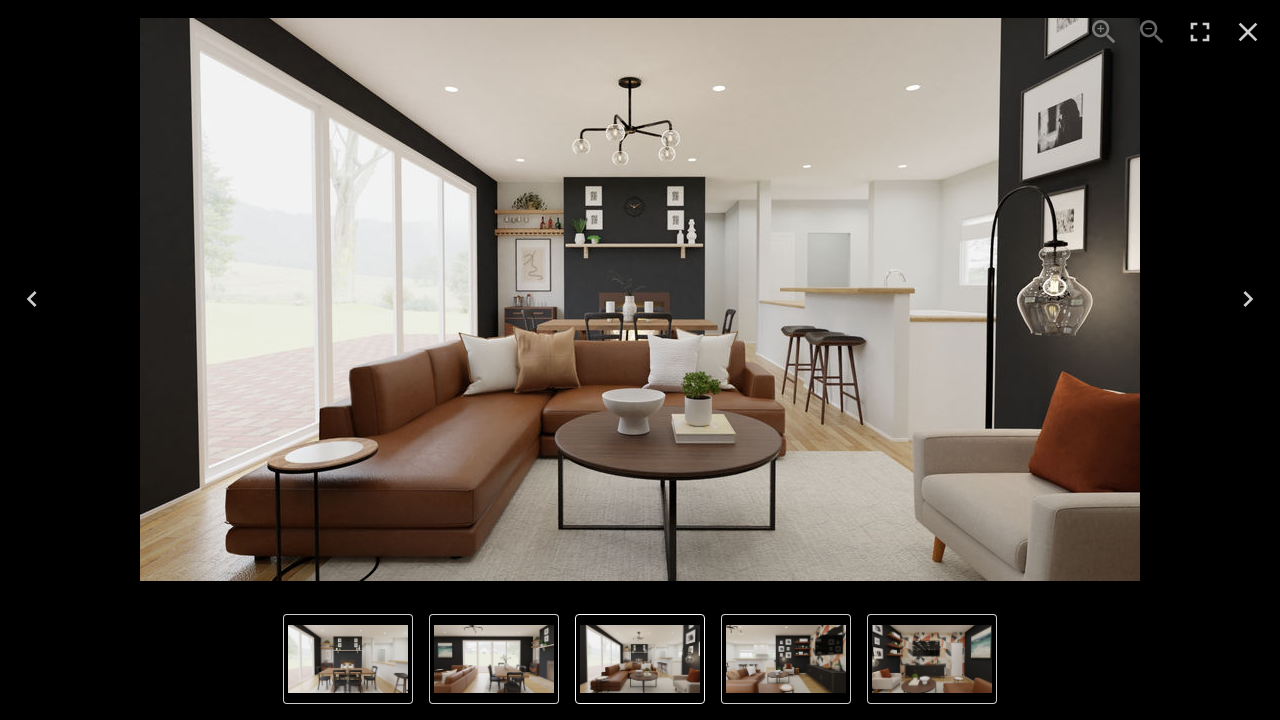 click at bounding box center (640, 299) 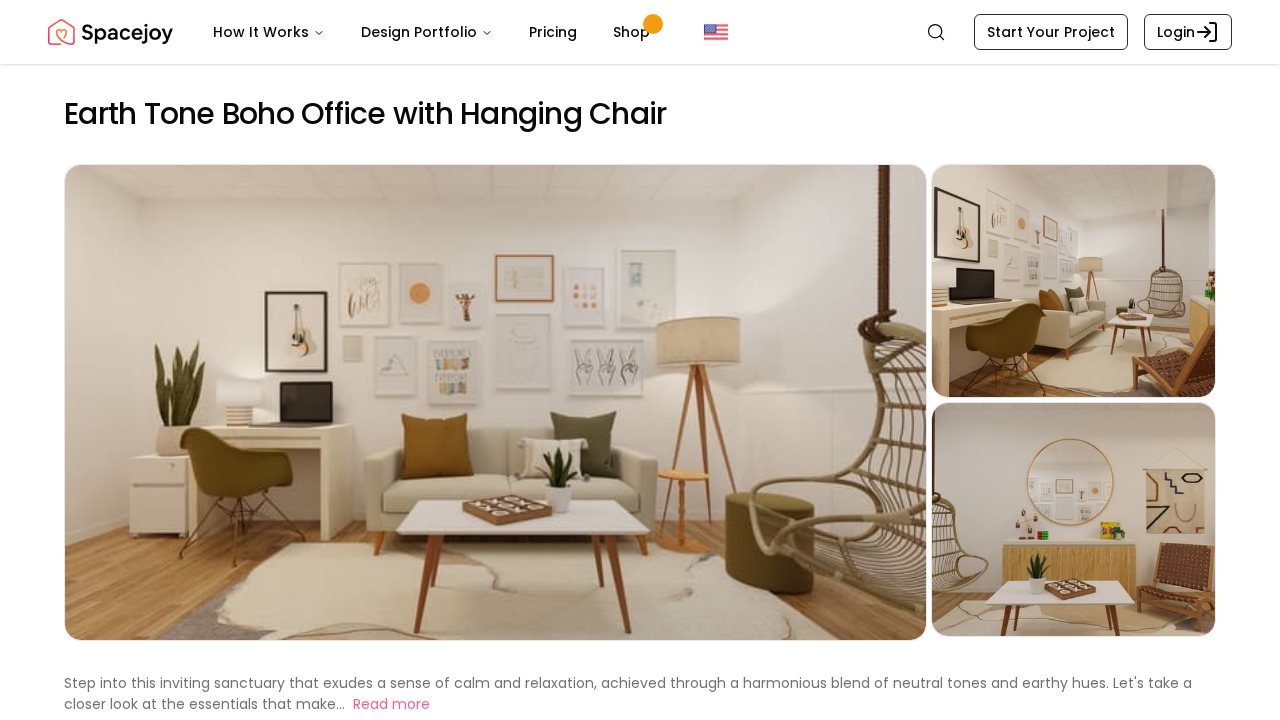 scroll, scrollTop: 0, scrollLeft: 0, axis: both 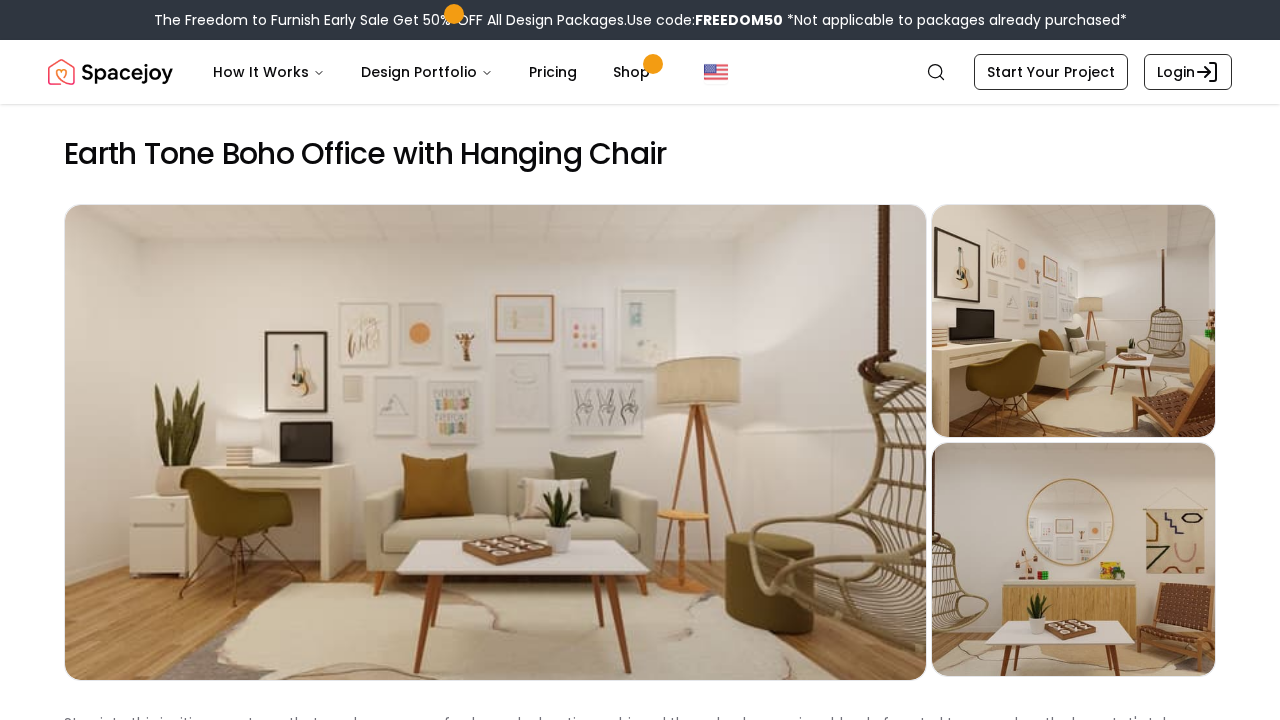 click on "Preview" at bounding box center [495, 442] 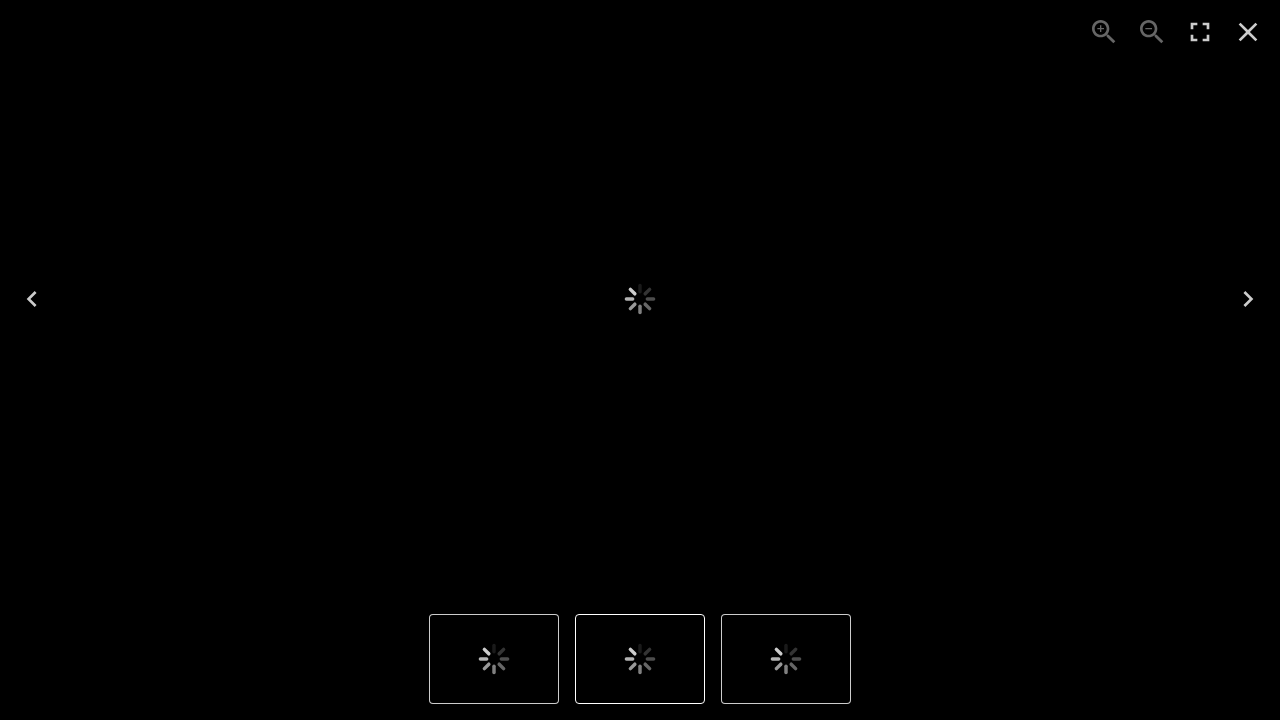 click at bounding box center [640, 299] 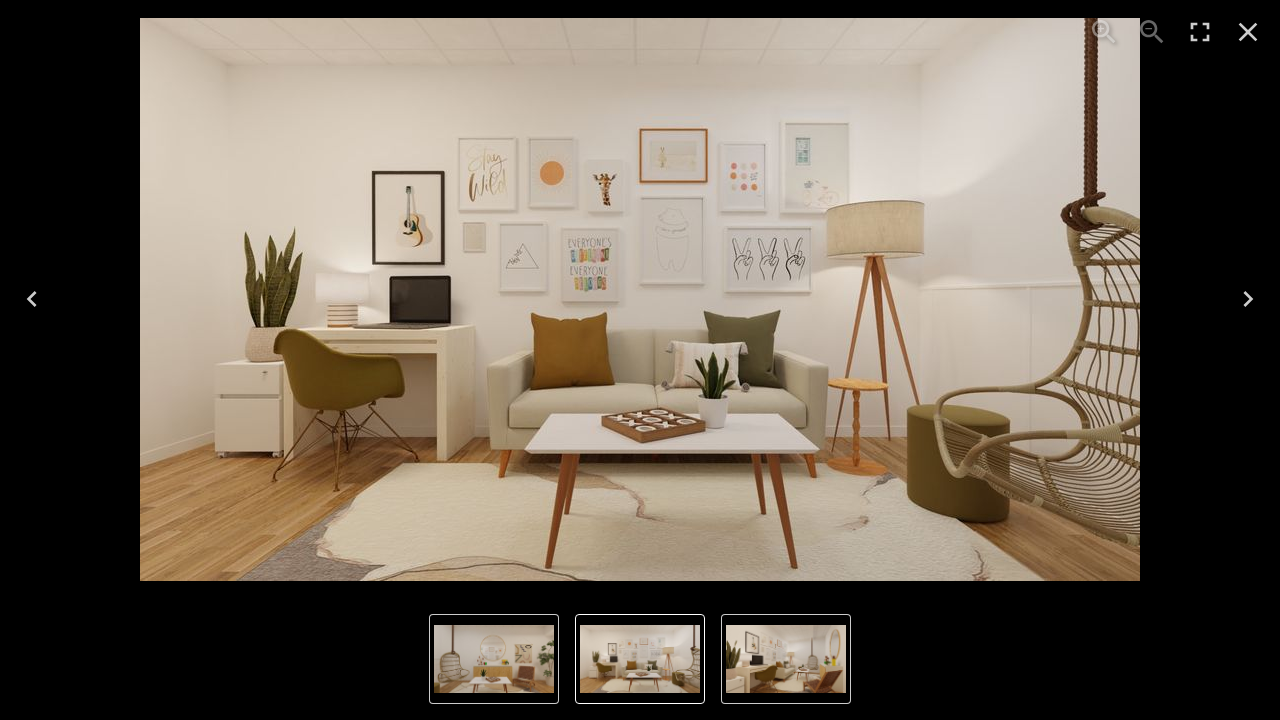 click 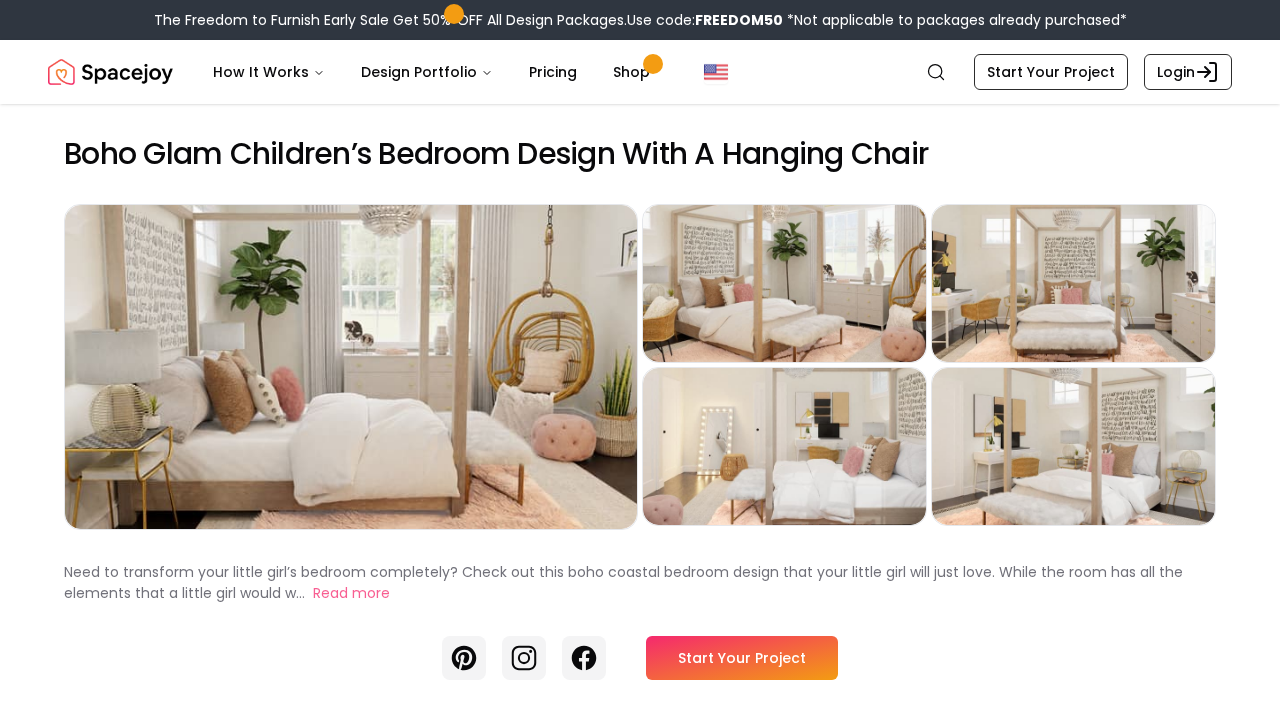 scroll, scrollTop: 0, scrollLeft: 0, axis: both 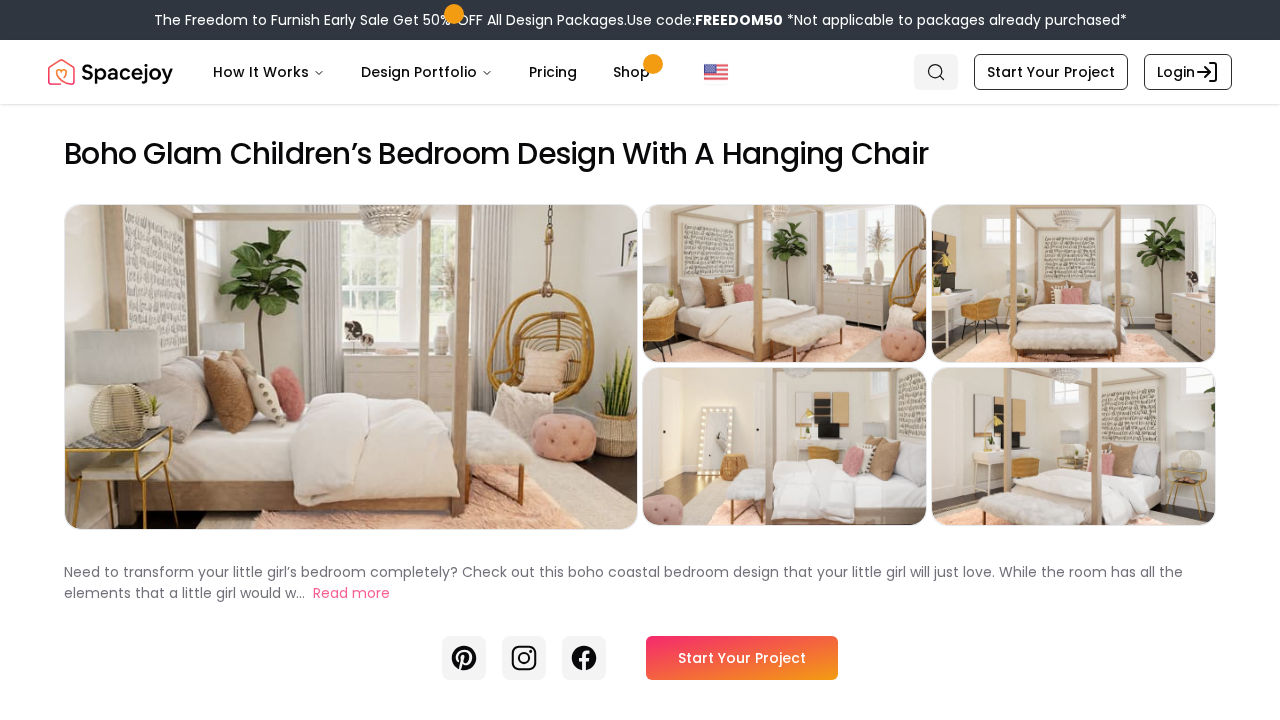 click on "Search" at bounding box center (936, 72) 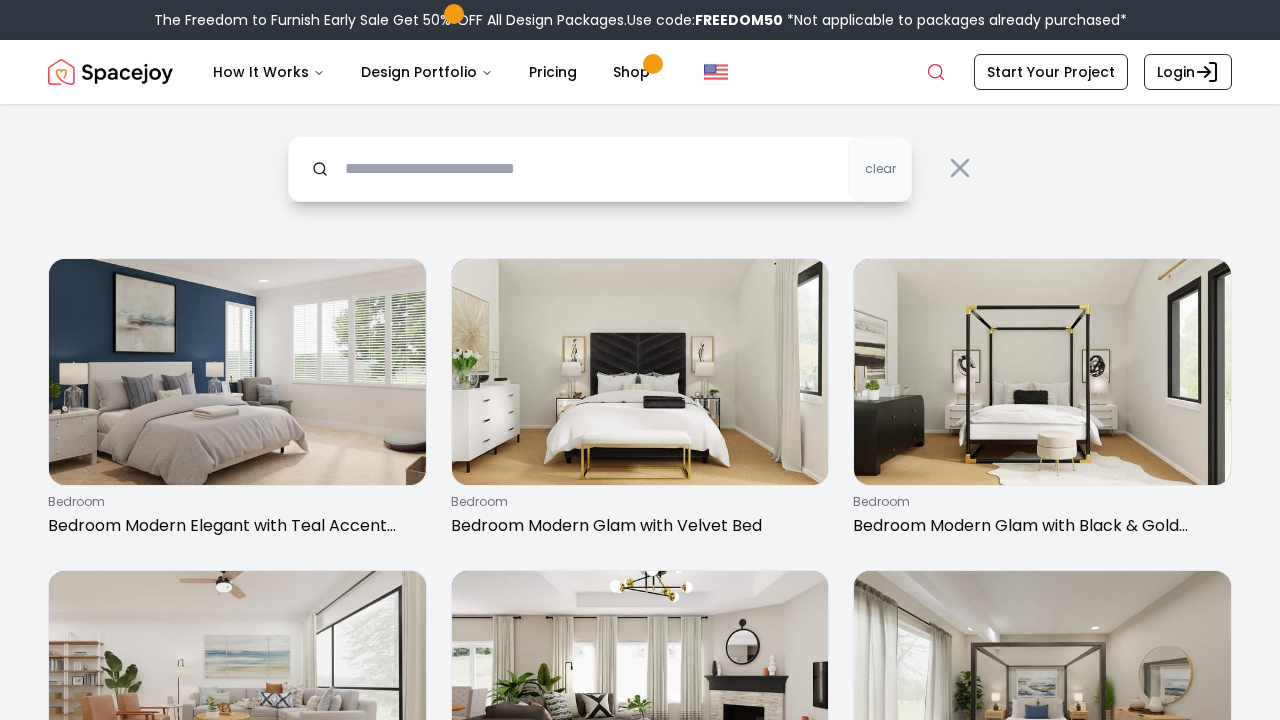 click at bounding box center [600, 169] 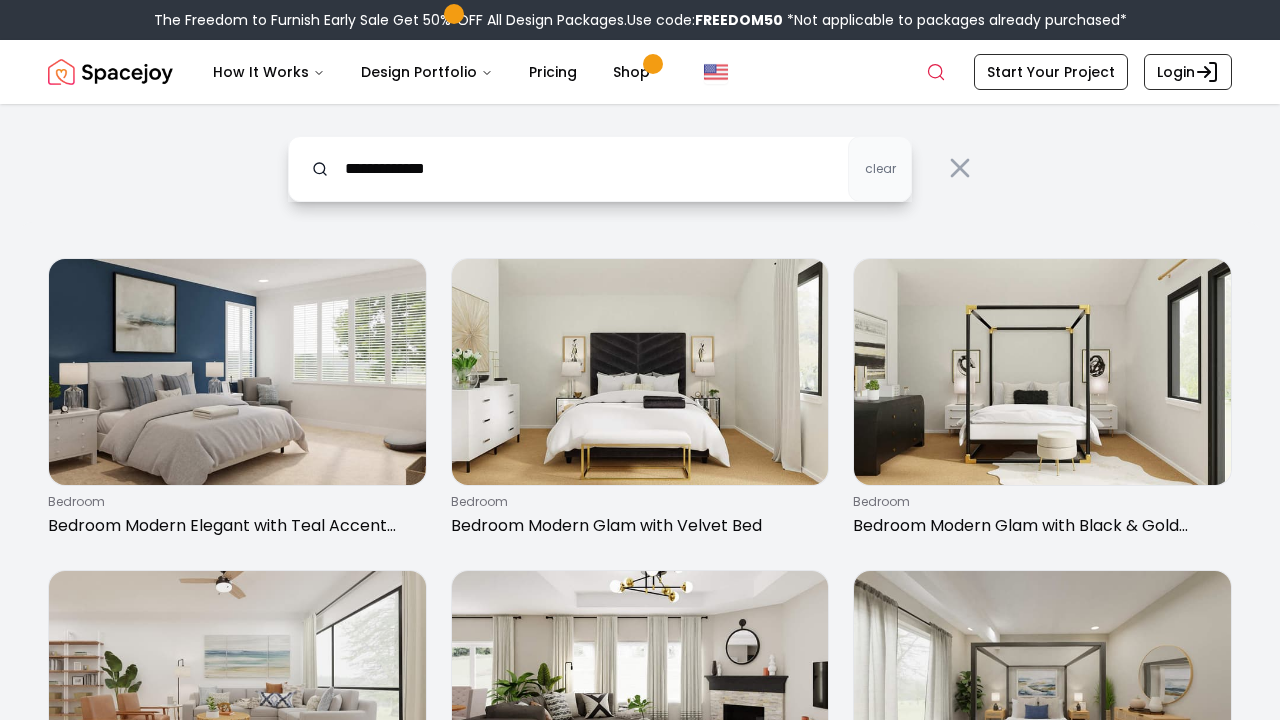 type on "**********" 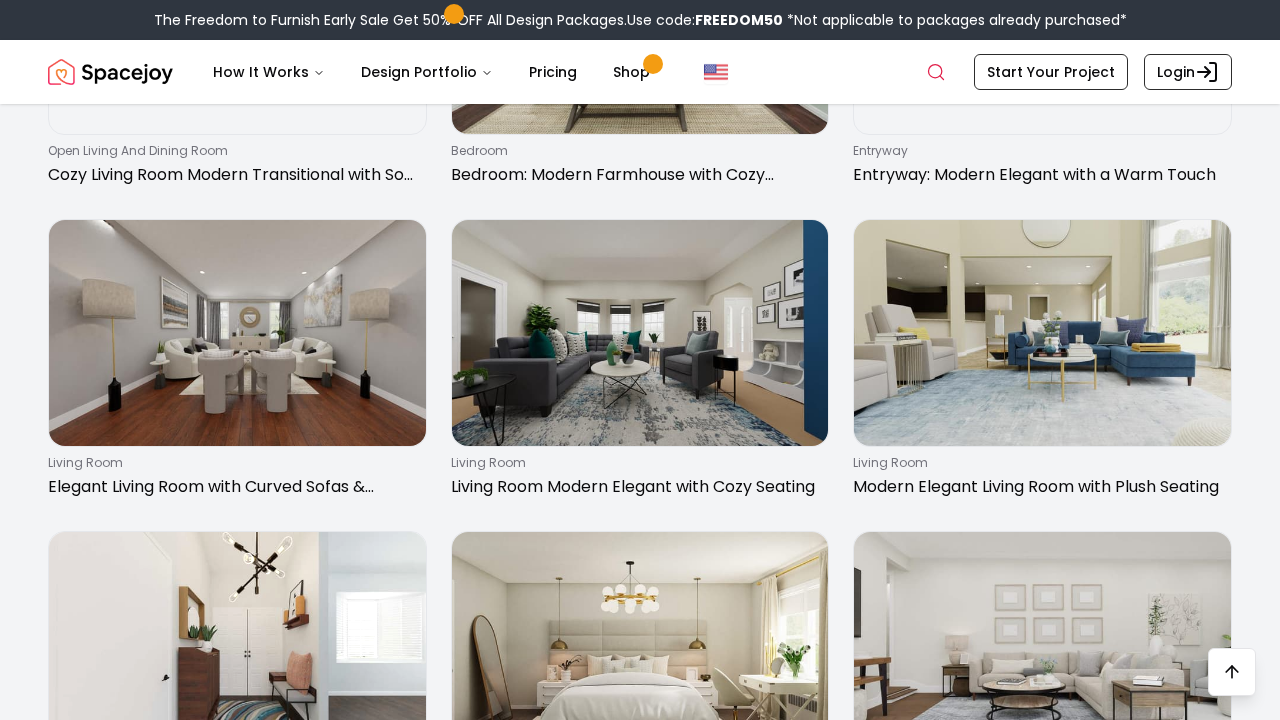 scroll, scrollTop: 1694, scrollLeft: 0, axis: vertical 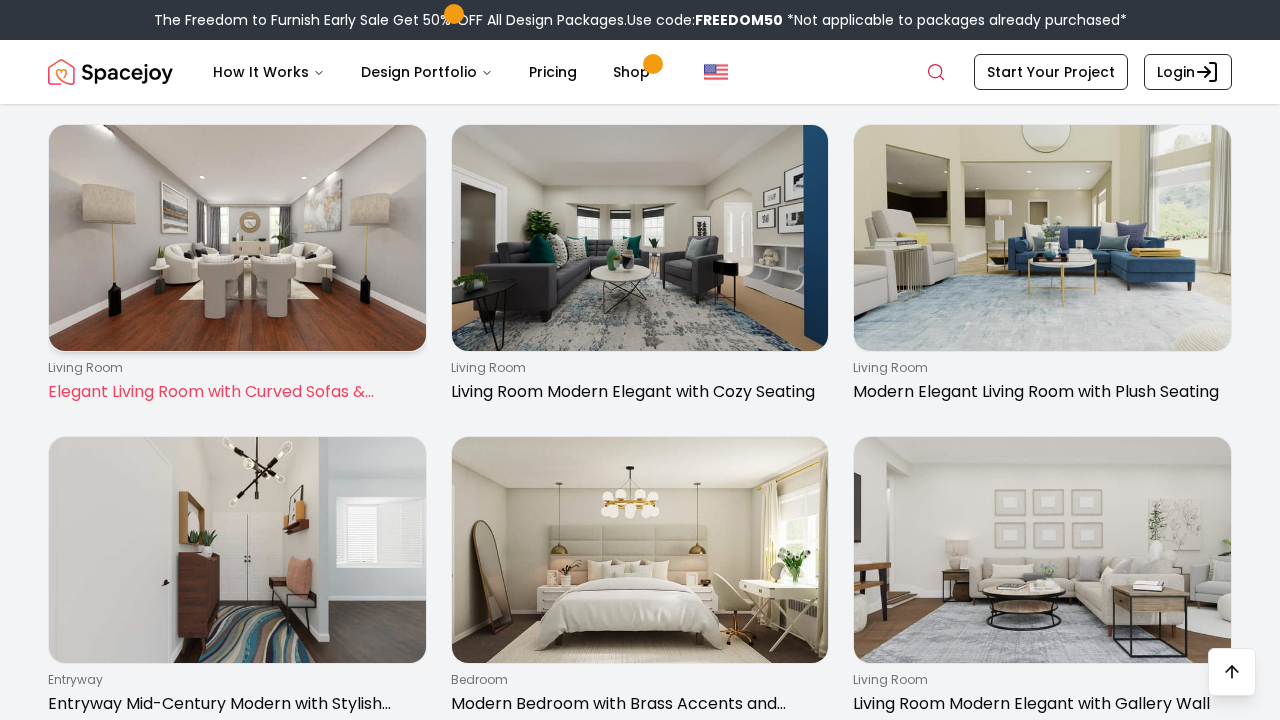 click on "Elegant Living Room with Curved Sofas & Modern Accents" at bounding box center [233, 392] 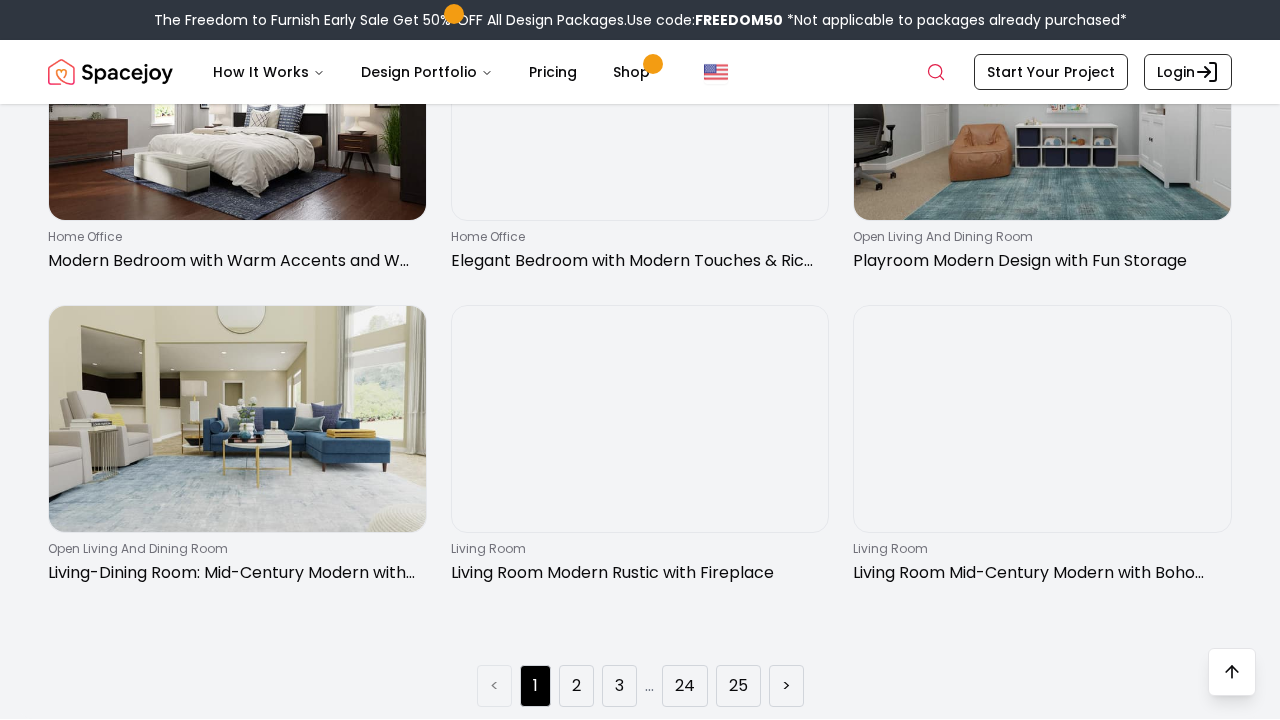 scroll, scrollTop: 2779, scrollLeft: 0, axis: vertical 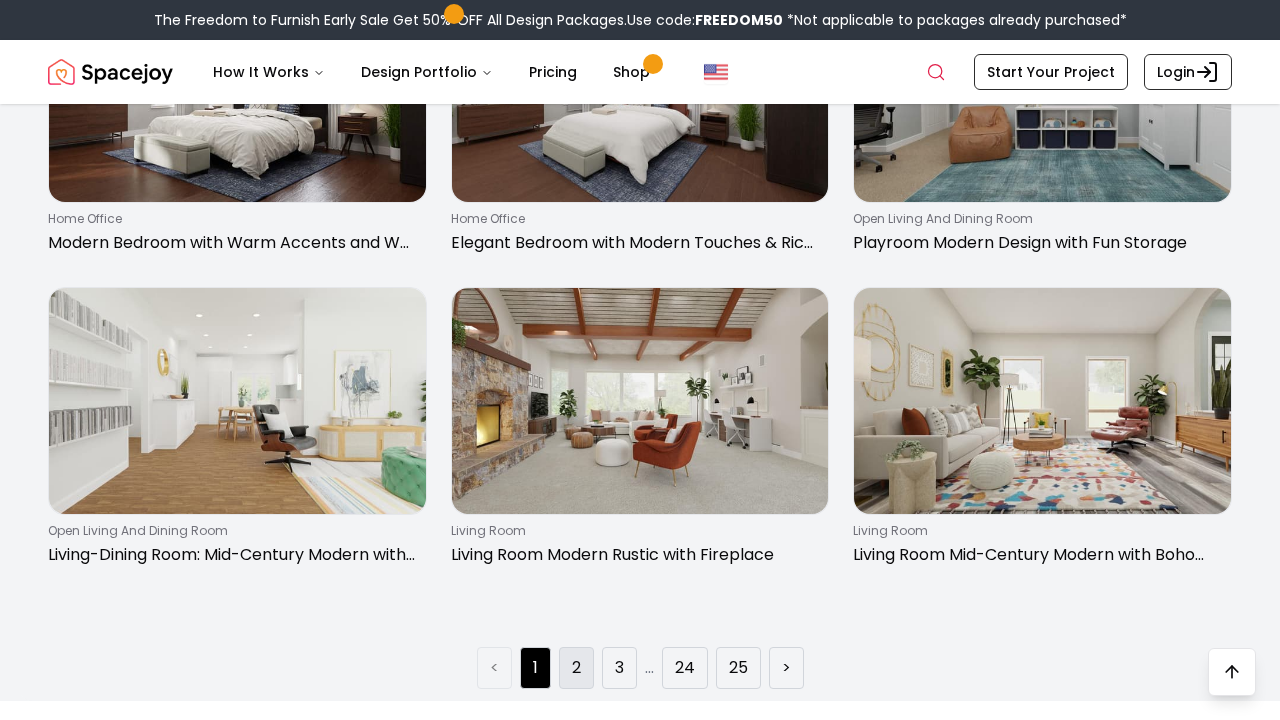 click on "2" at bounding box center [576, 668] 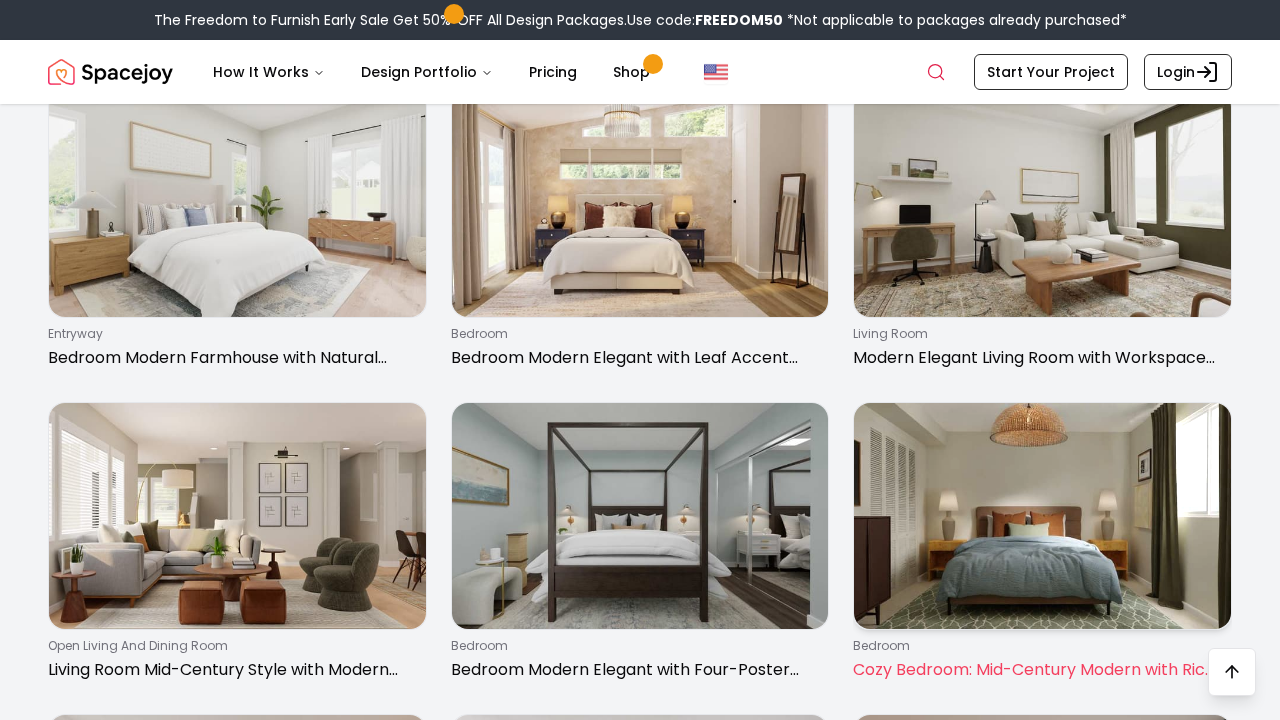 scroll, scrollTop: 1124, scrollLeft: 0, axis: vertical 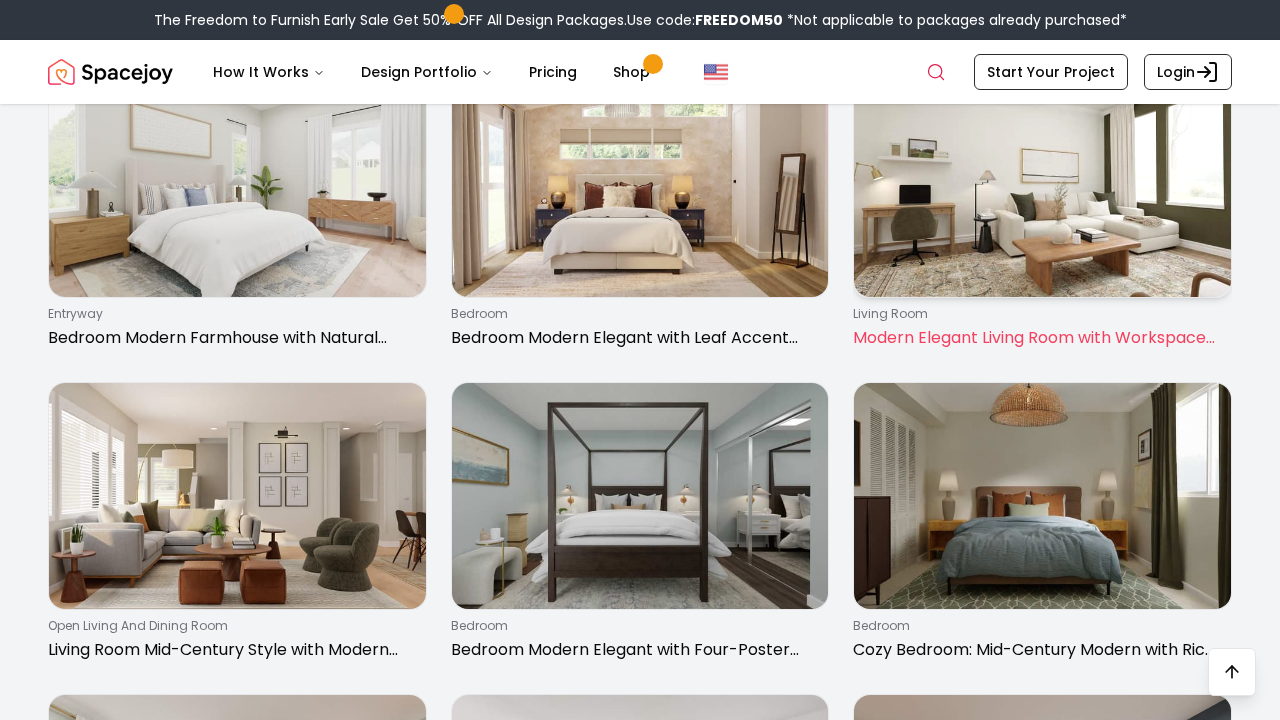 click on "Modern Elegant Living Room with Workspace Nook" at bounding box center [1038, 338] 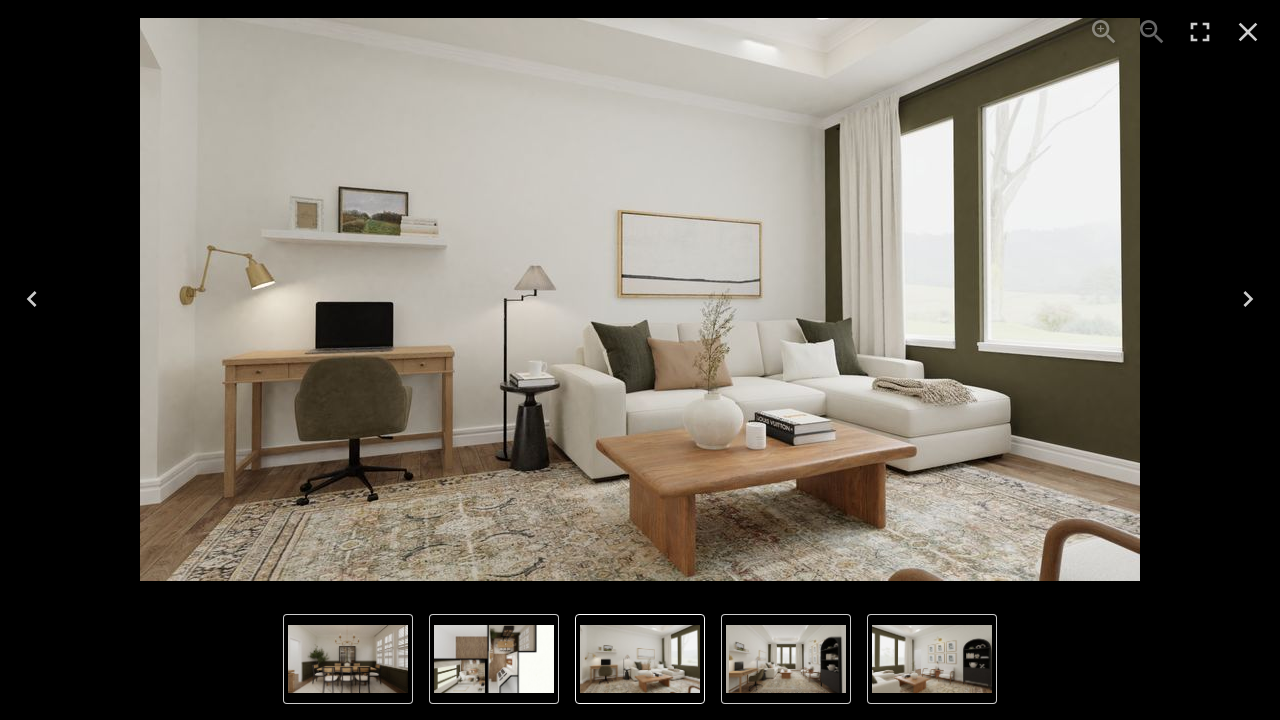 scroll, scrollTop: 0, scrollLeft: 0, axis: both 